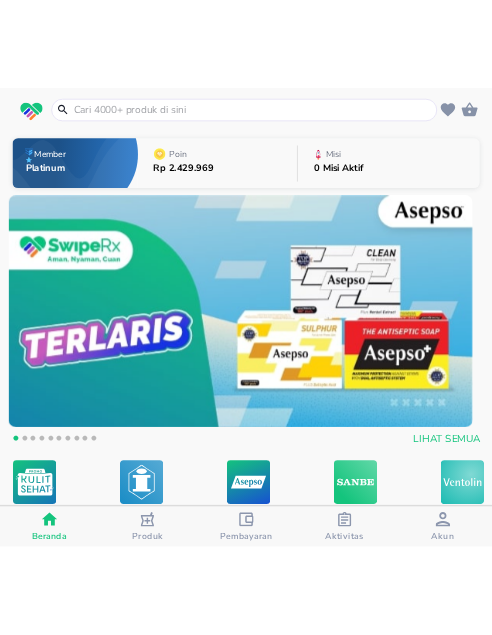 scroll, scrollTop: 0, scrollLeft: 0, axis: both 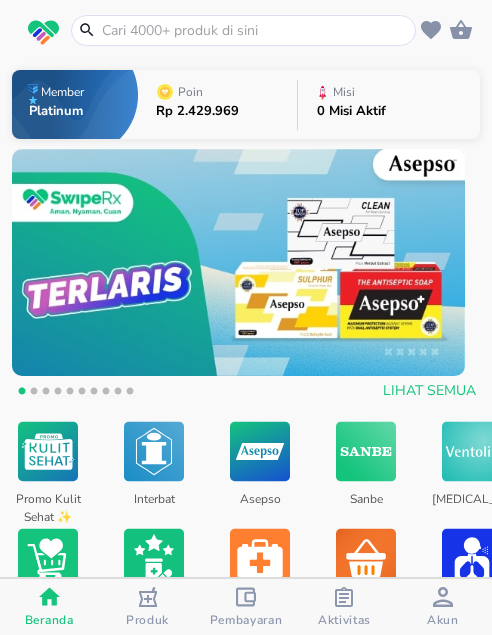 click at bounding box center [255, 30] 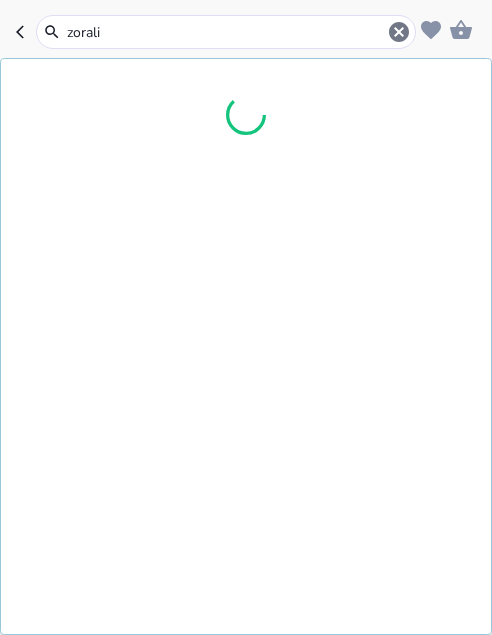 type on "zoralin" 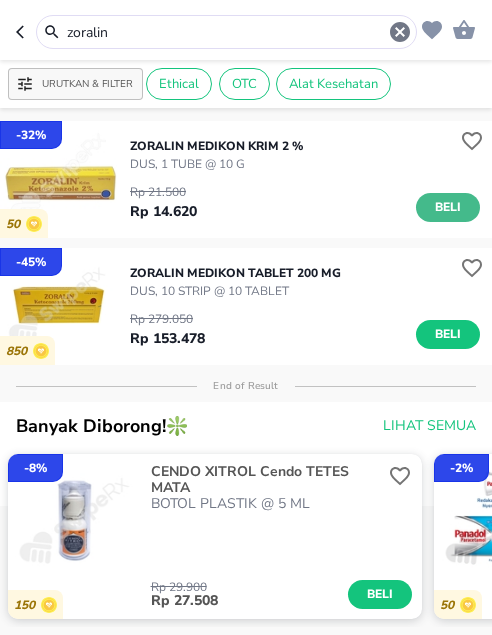 click on "Beli" at bounding box center (448, 207) 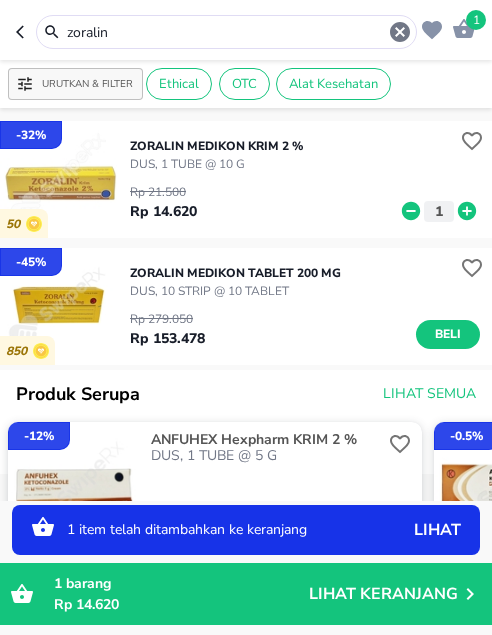 click 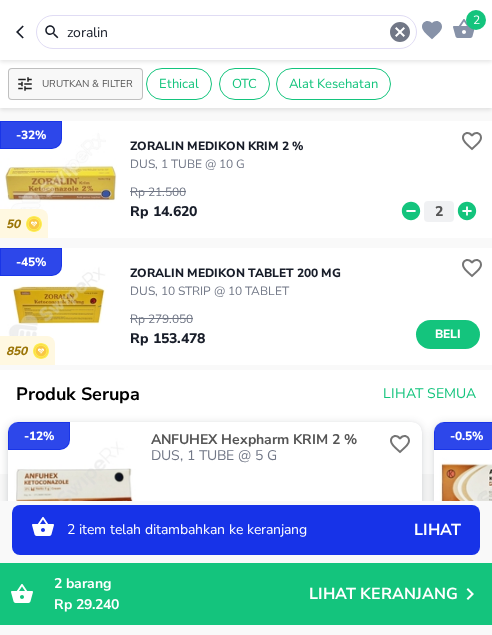 click 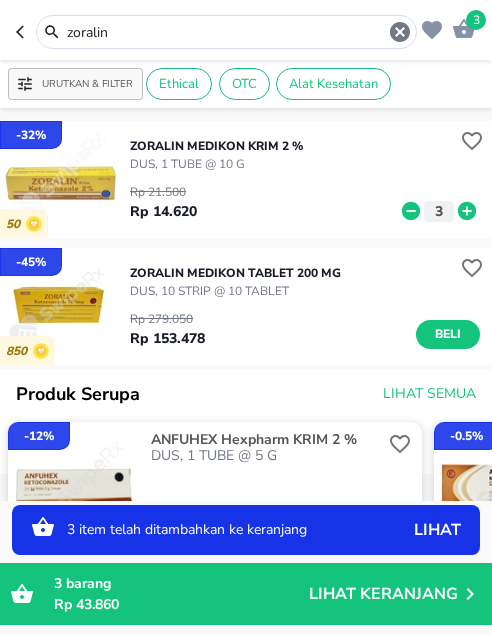 click 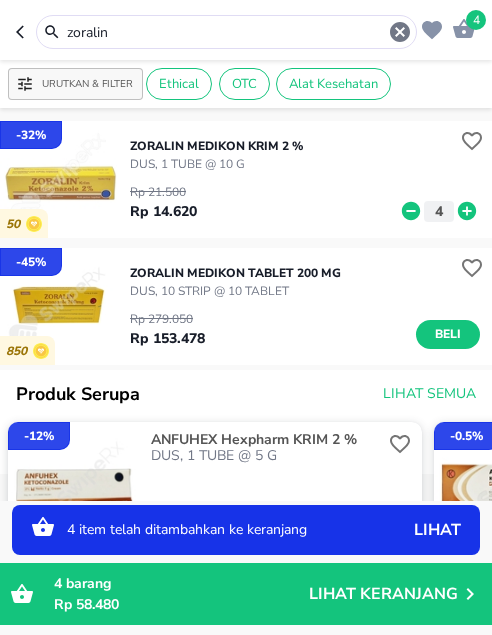 drag, startPoint x: 166, startPoint y: 39, endPoint x: 33, endPoint y: 24, distance: 133.84319 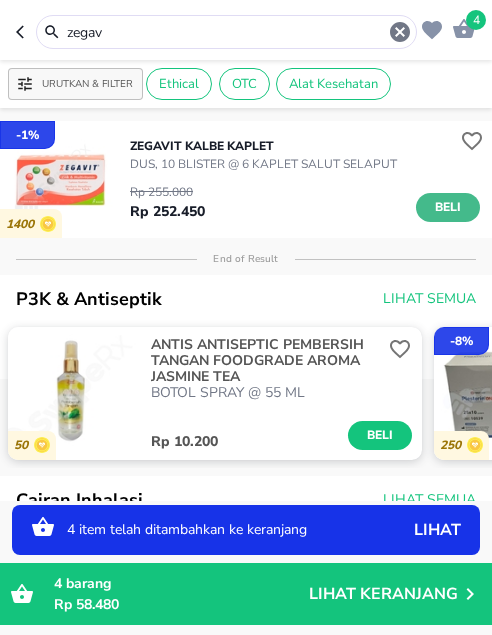 click on "Beli" at bounding box center [448, 207] 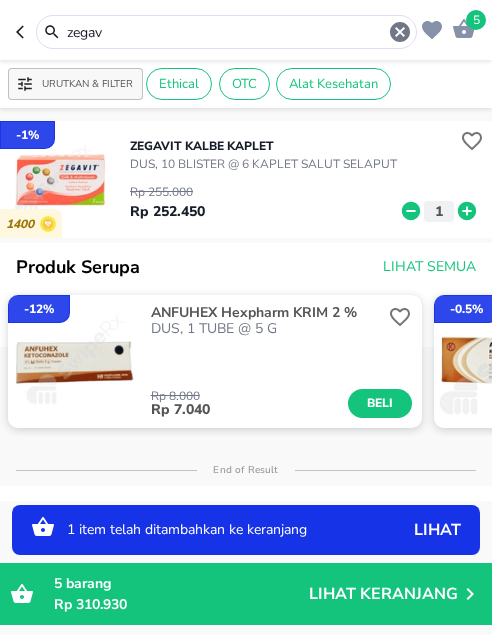 drag, startPoint x: 109, startPoint y: 30, endPoint x: 8, endPoint y: 23, distance: 101.24229 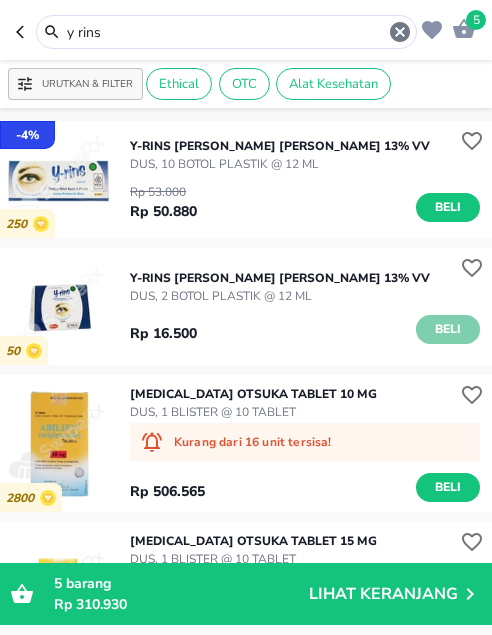 click on "Beli" at bounding box center [448, 329] 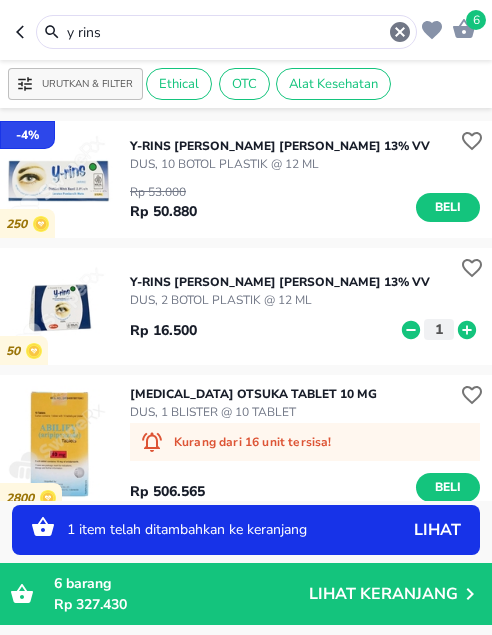 click 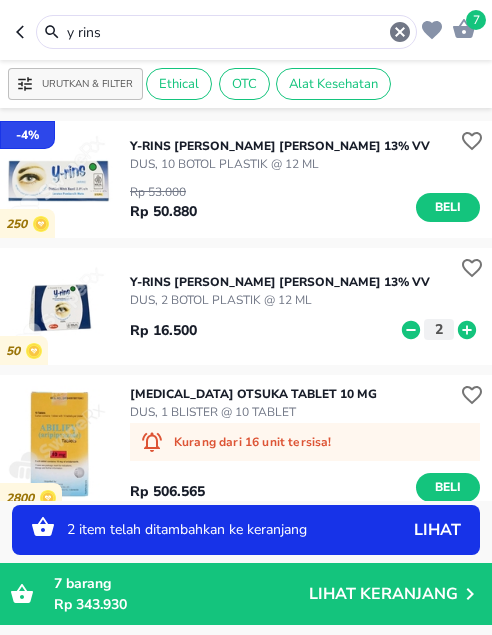 drag, startPoint x: 121, startPoint y: 39, endPoint x: 11, endPoint y: 19, distance: 111.8034 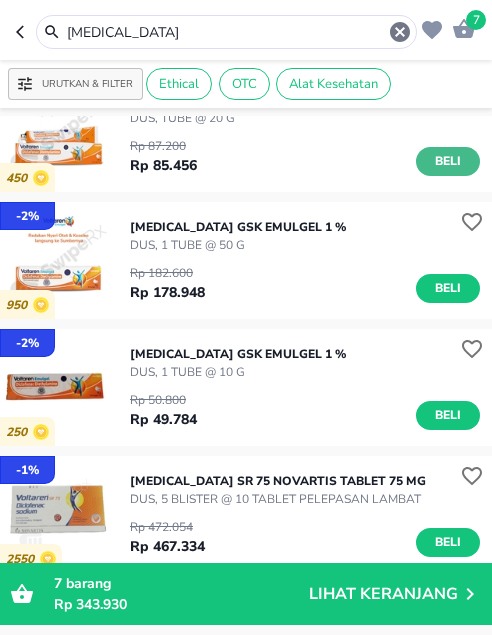 scroll, scrollTop: 200, scrollLeft: 0, axis: vertical 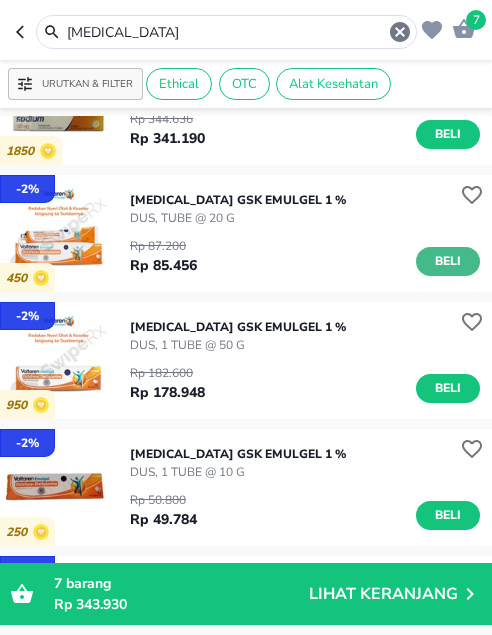 click on "Beli" at bounding box center [448, 261] 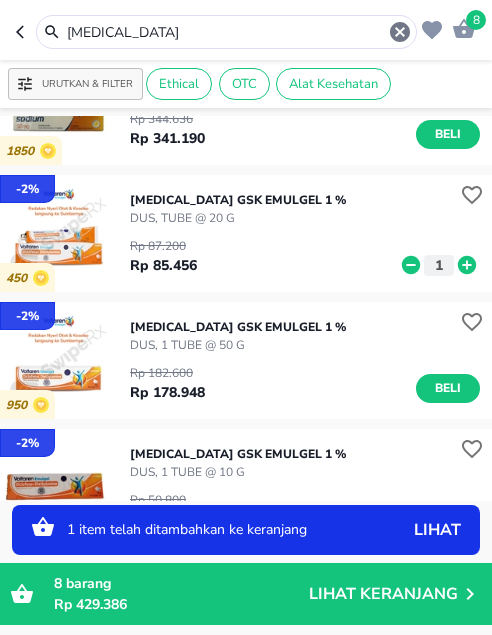 drag, startPoint x: 168, startPoint y: 26, endPoint x: -2, endPoint y: 19, distance: 170.14406 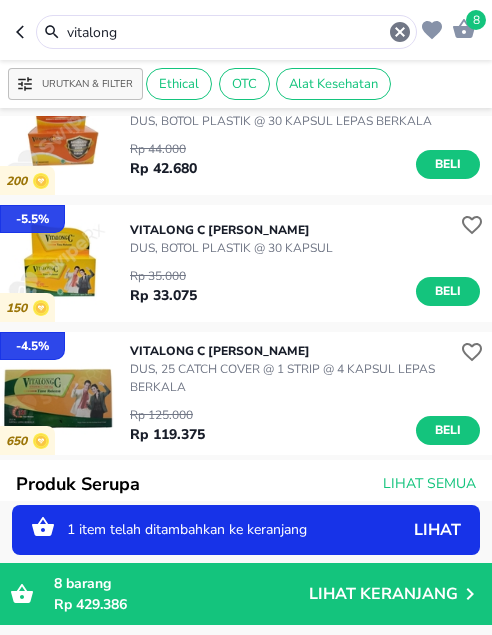 scroll, scrollTop: 200, scrollLeft: 0, axis: vertical 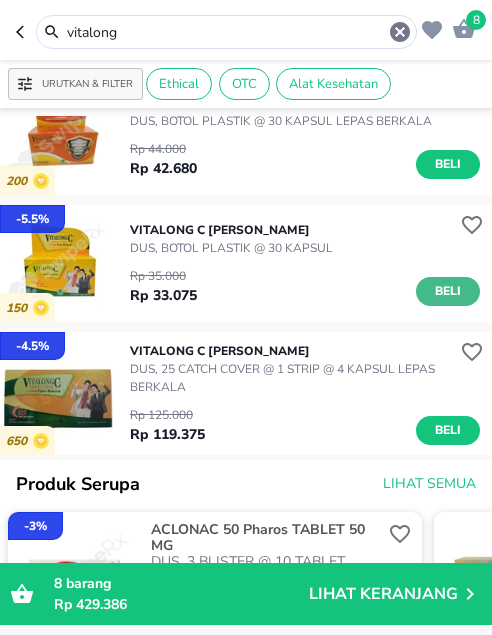 click on "Beli" at bounding box center [448, 291] 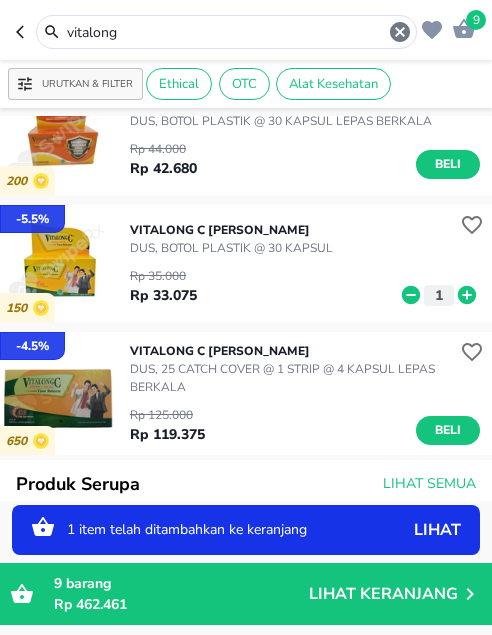 click 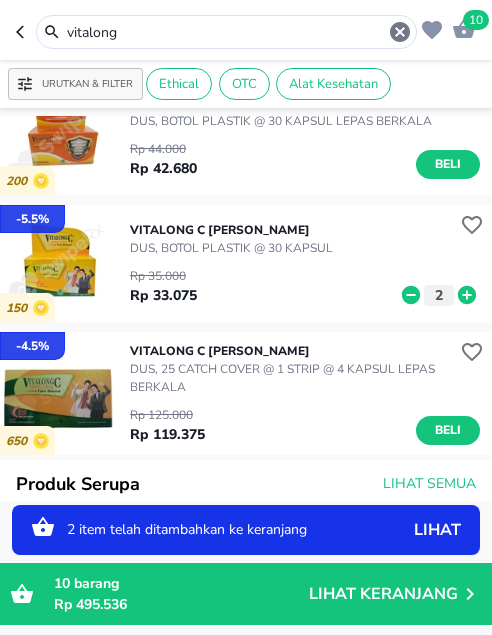 drag, startPoint x: 146, startPoint y: 33, endPoint x: -15, endPoint y: 32, distance: 161.00311 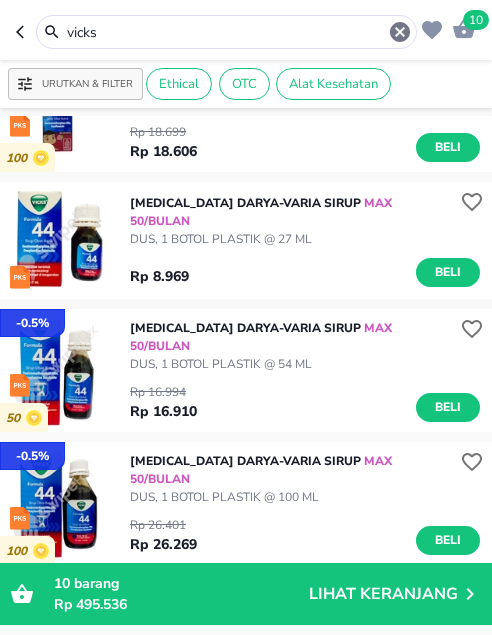 scroll, scrollTop: 200, scrollLeft: 0, axis: vertical 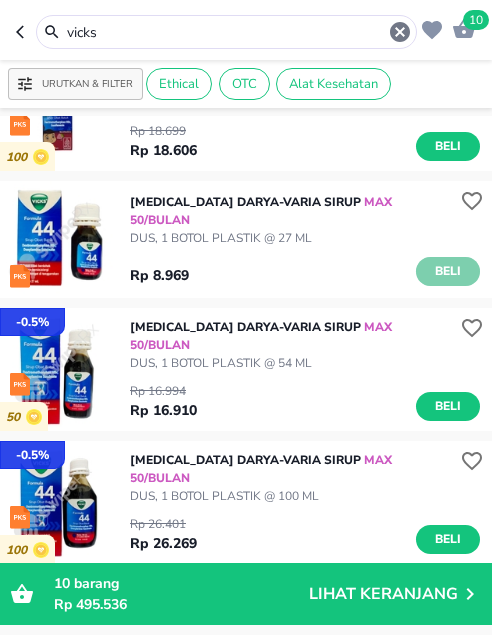 click on "Beli" at bounding box center (448, 271) 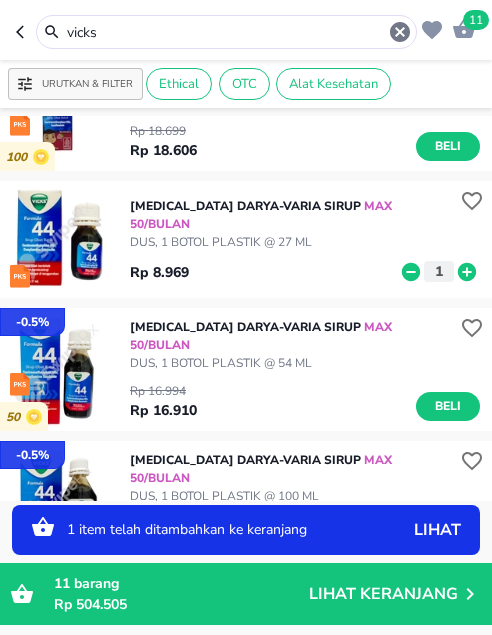 click 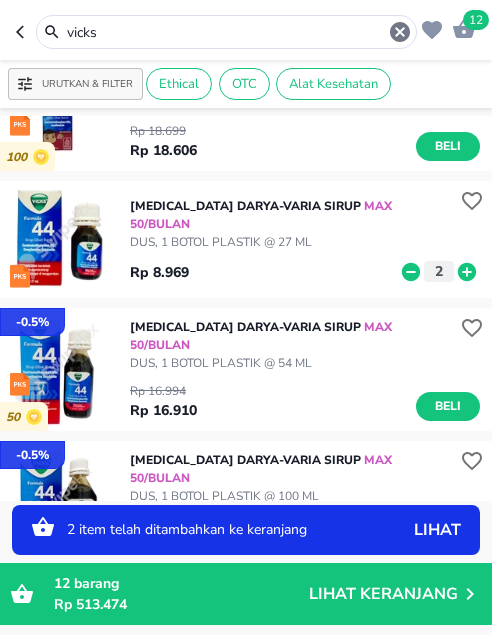 click 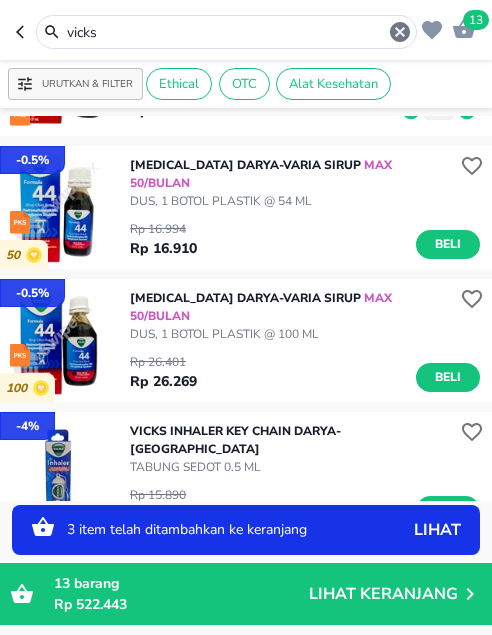 scroll, scrollTop: 400, scrollLeft: 0, axis: vertical 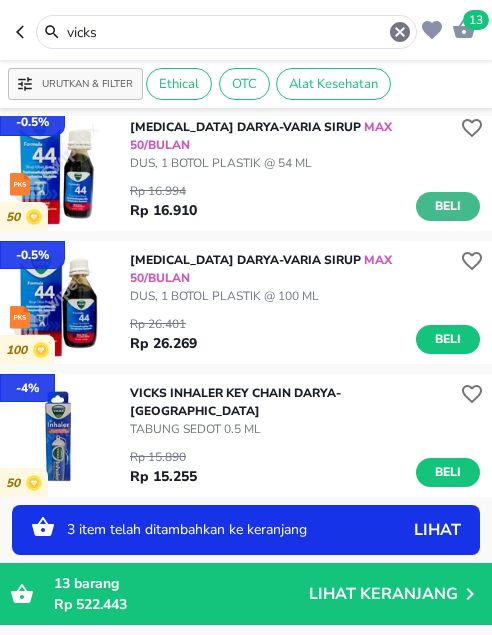 click on "Beli" at bounding box center [448, 206] 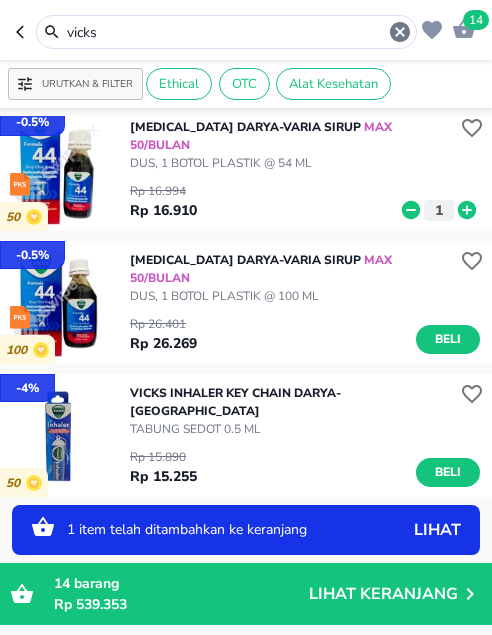 click 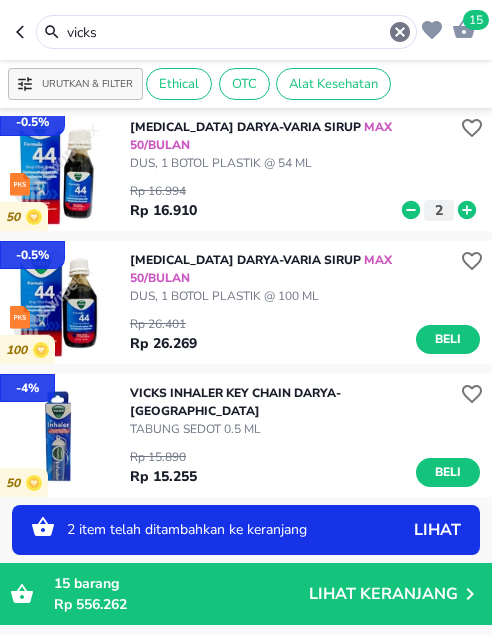 click 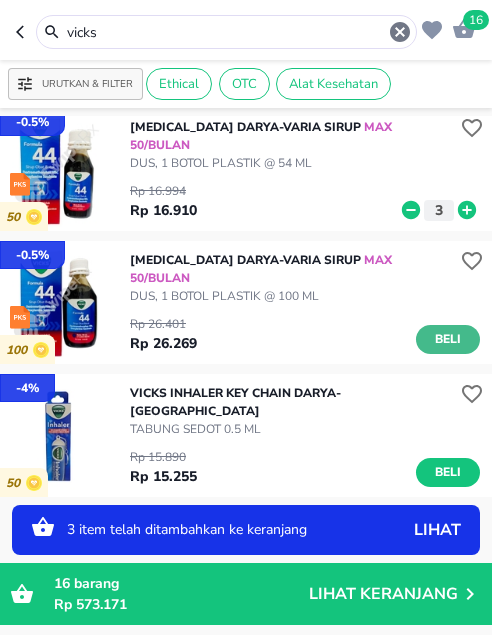click on "Beli" at bounding box center (448, 339) 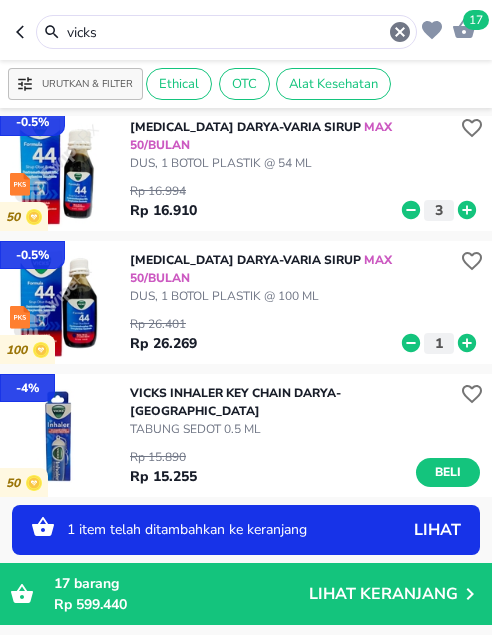 click 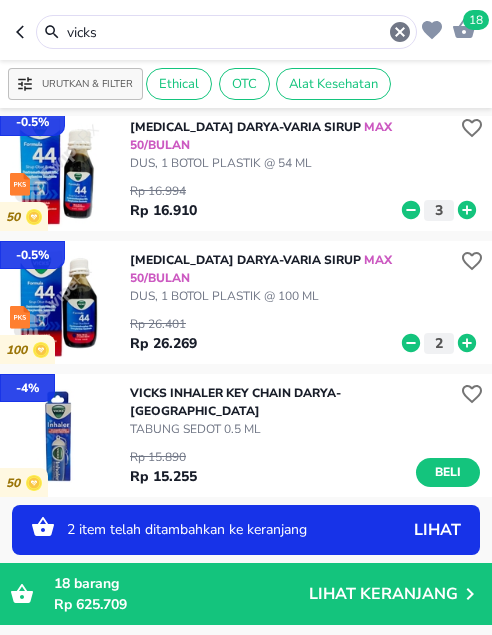 drag, startPoint x: 124, startPoint y: 32, endPoint x: -29, endPoint y: 32, distance: 153 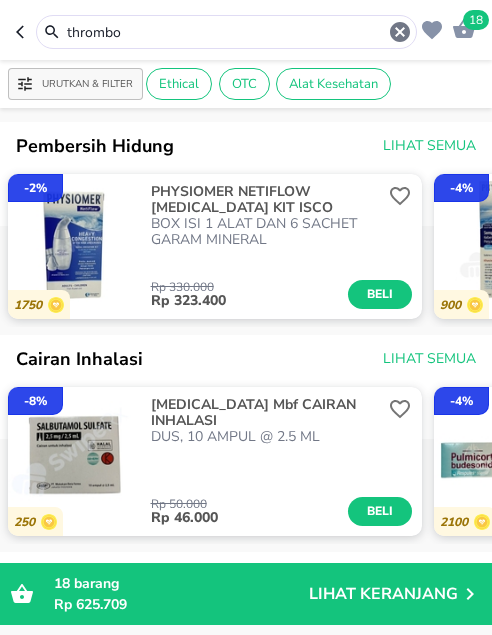 scroll, scrollTop: 0, scrollLeft: 0, axis: both 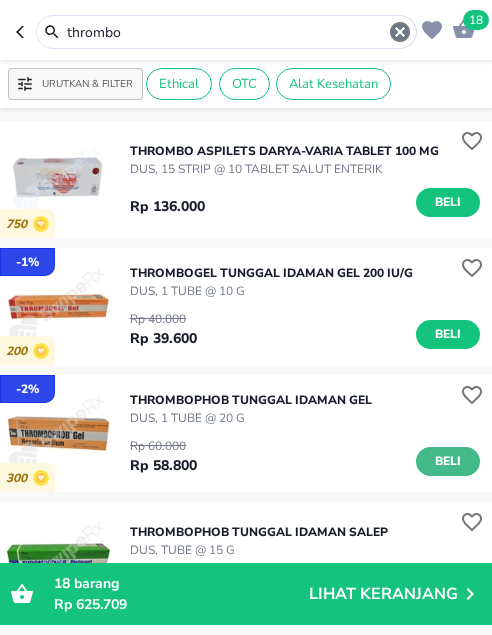 click on "Beli" at bounding box center [448, 461] 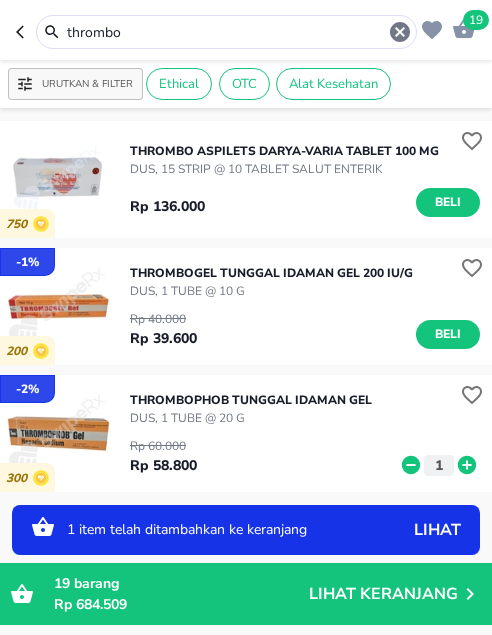 drag, startPoint x: 144, startPoint y: 33, endPoint x: 39, endPoint y: 29, distance: 105.076164 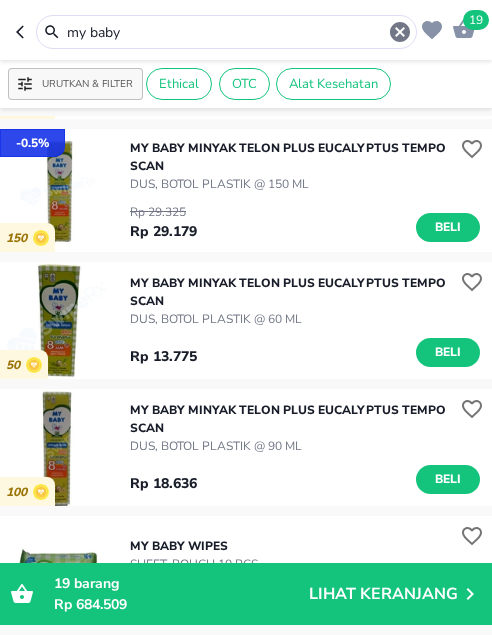 scroll, scrollTop: 600, scrollLeft: 0, axis: vertical 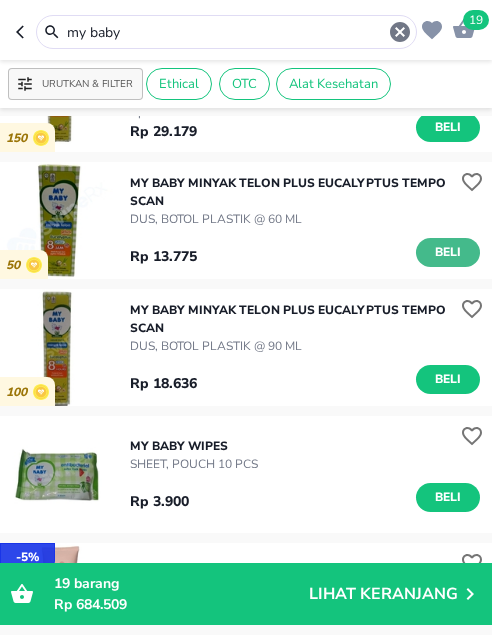 click on "Beli" at bounding box center (448, 252) 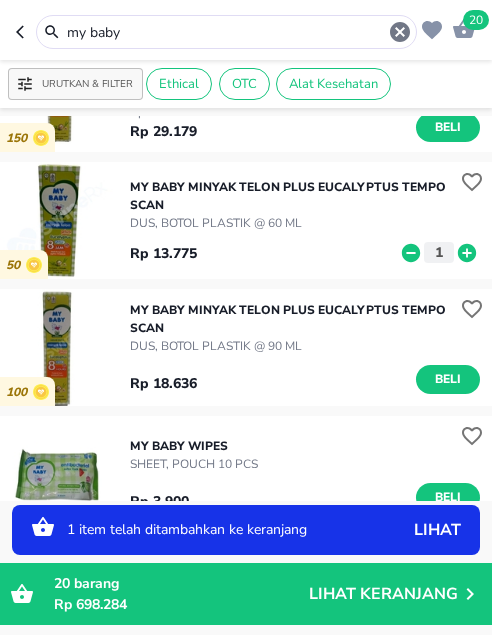 click 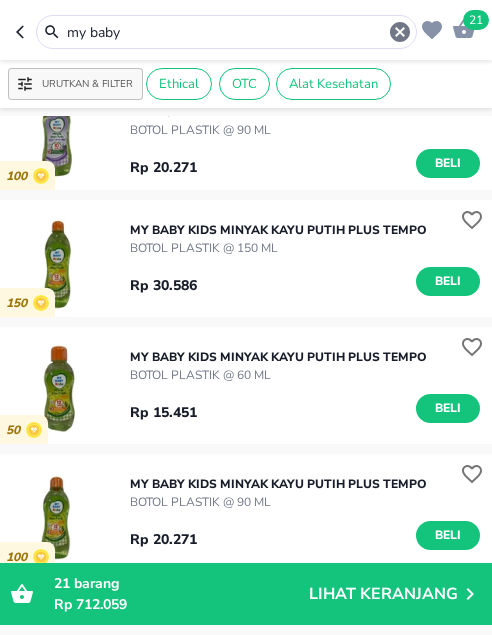 scroll, scrollTop: 0, scrollLeft: 0, axis: both 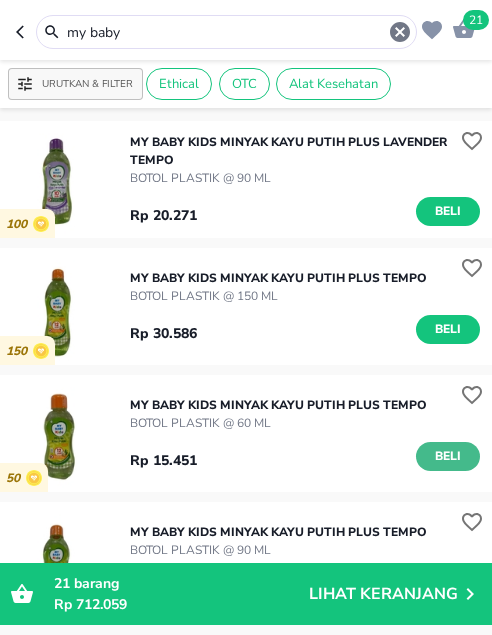 click on "Beli" at bounding box center [448, 456] 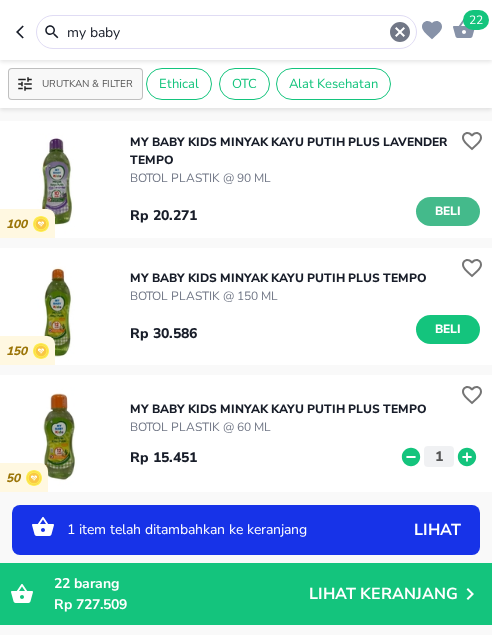 click on "Beli" at bounding box center [448, 211] 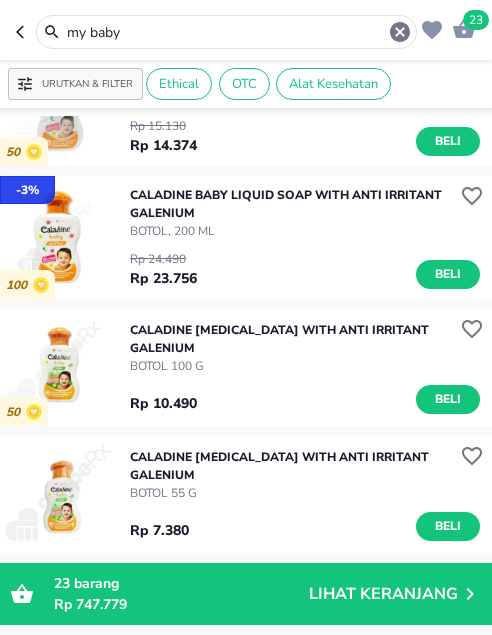 scroll, scrollTop: 3819, scrollLeft: 0, axis: vertical 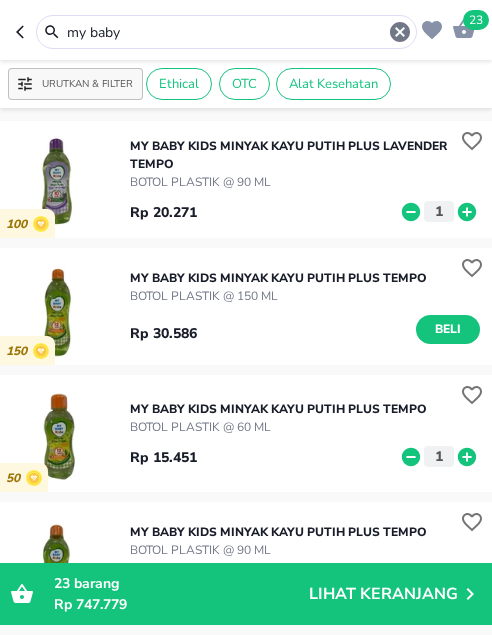 drag, startPoint x: 158, startPoint y: 28, endPoint x: -28, endPoint y: 28, distance: 186 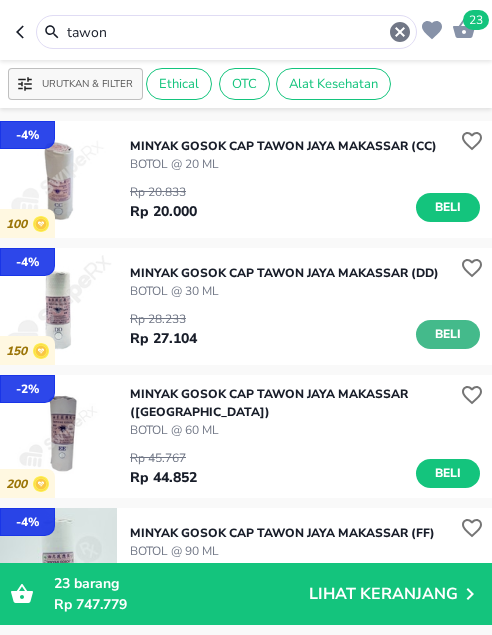 click on "Beli" at bounding box center (448, 334) 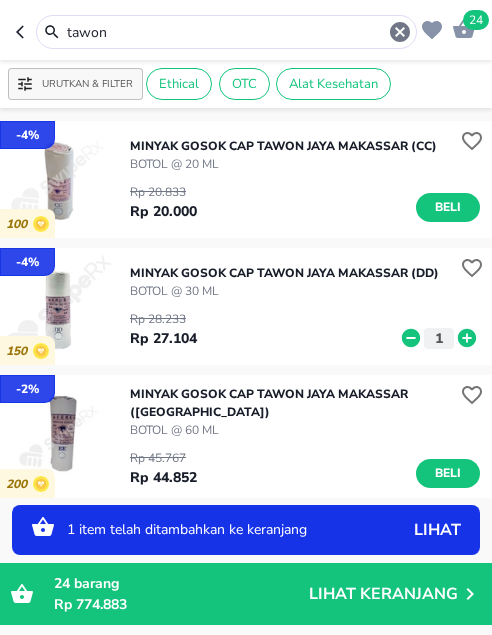 click 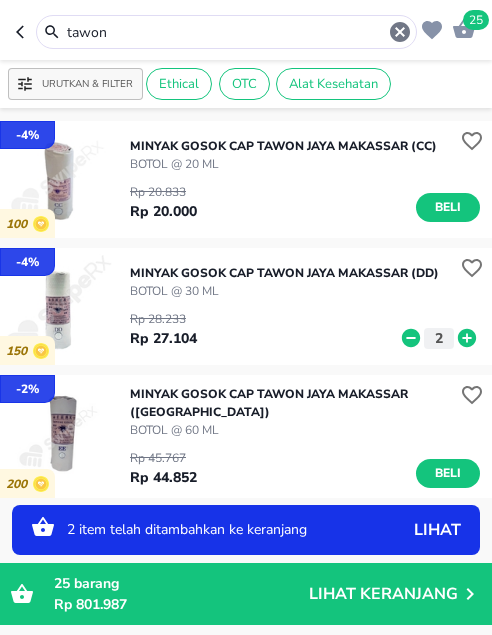 scroll, scrollTop: 100, scrollLeft: 0, axis: vertical 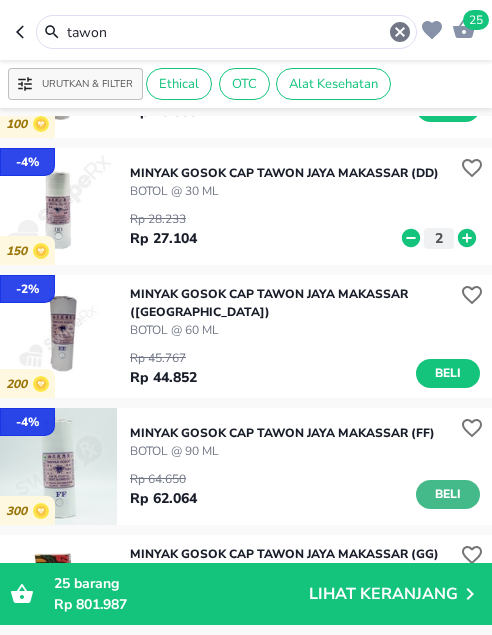 click on "Beli" at bounding box center [448, 494] 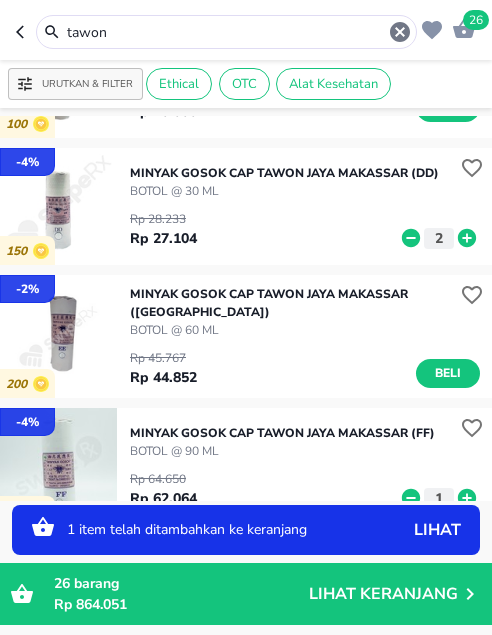 click 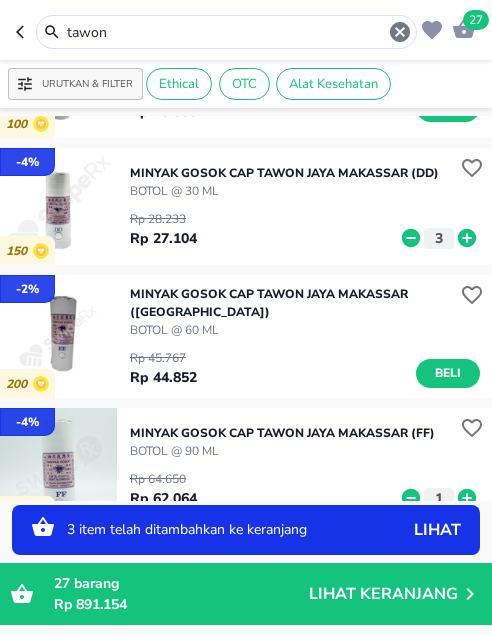 drag, startPoint x: 114, startPoint y: 32, endPoint x: -13, endPoint y: 26, distance: 127.141655 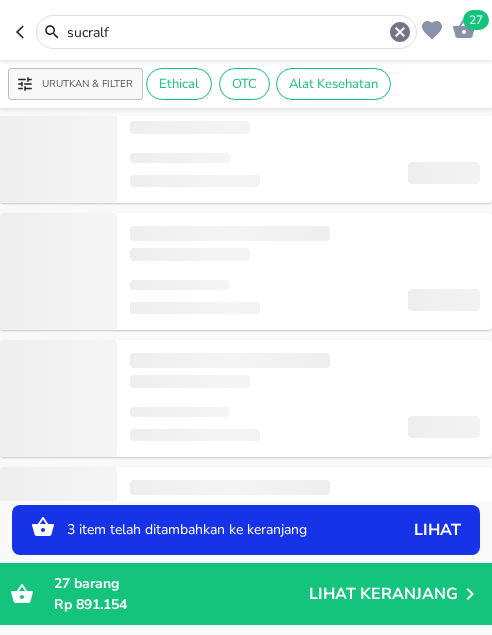 scroll, scrollTop: 0, scrollLeft: 0, axis: both 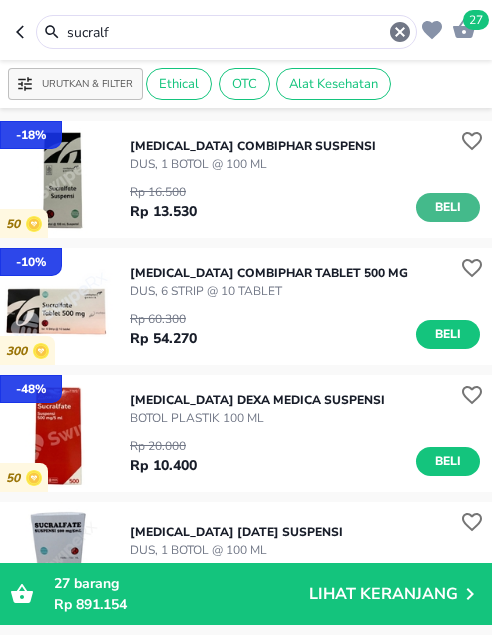 click on "Beli" at bounding box center (448, 207) 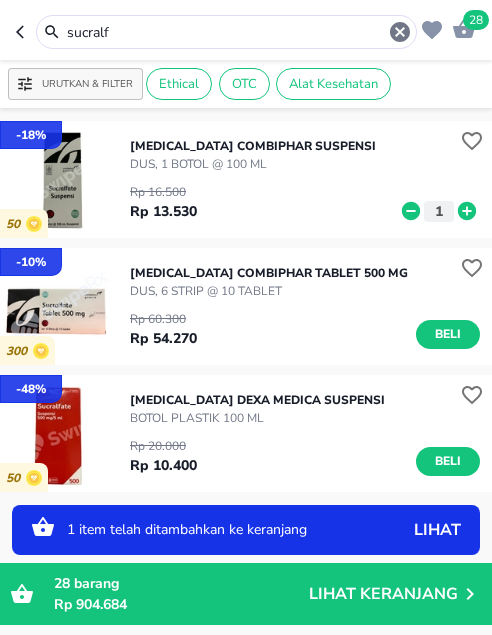 click 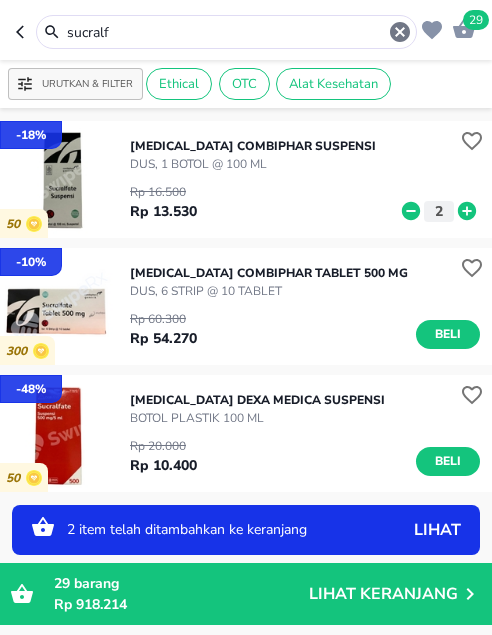 click 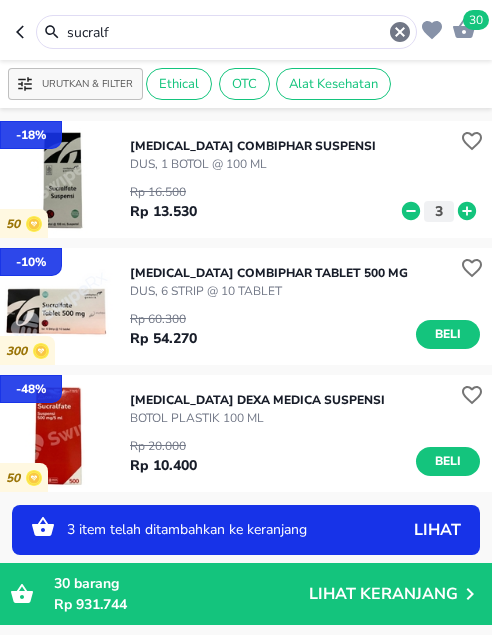 click 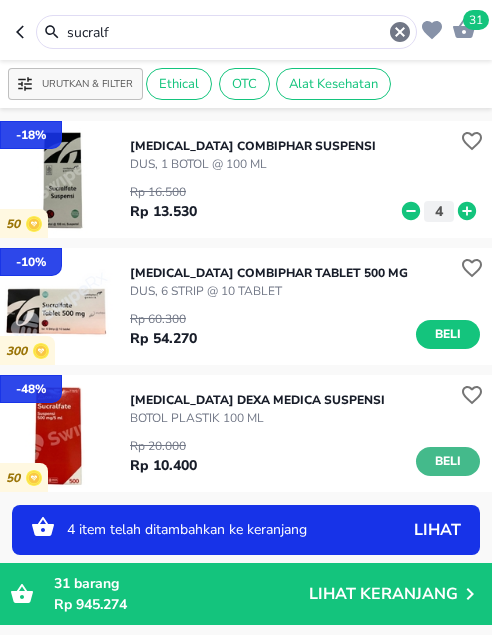click on "Beli" at bounding box center [448, 461] 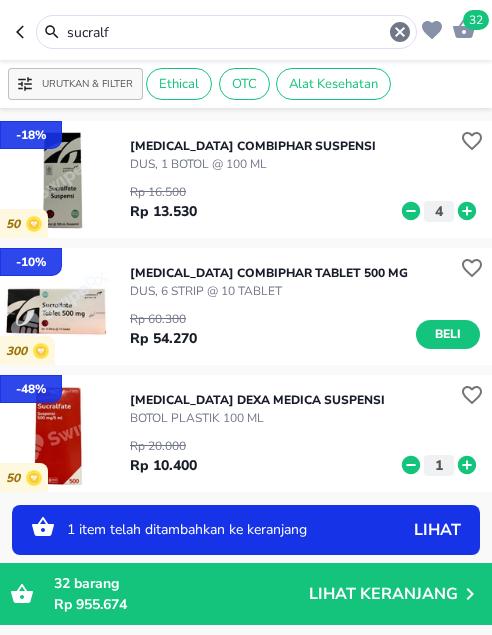 click 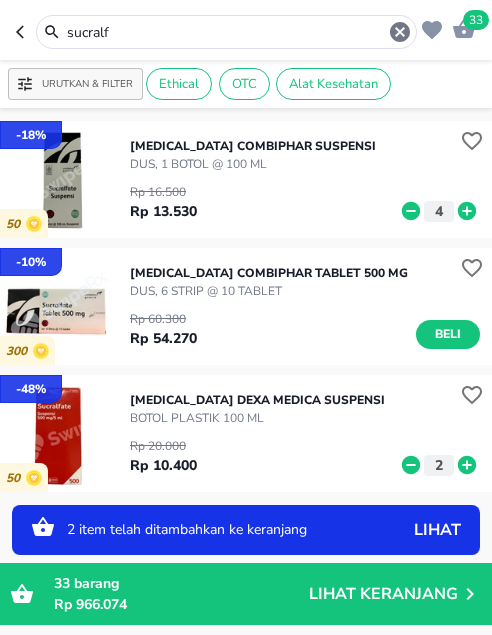 drag, startPoint x: 94, startPoint y: 33, endPoint x: -28, endPoint y: 34, distance: 122.0041 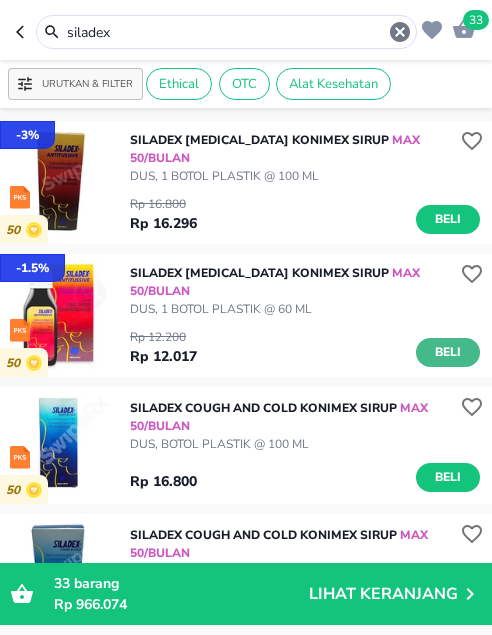 click on "Beli" at bounding box center [448, 352] 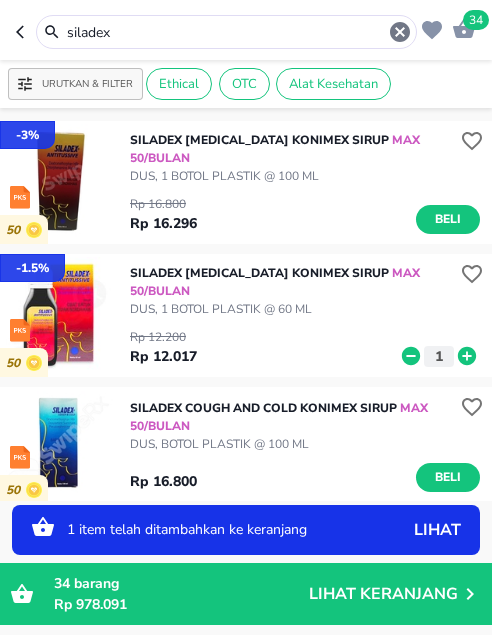 click 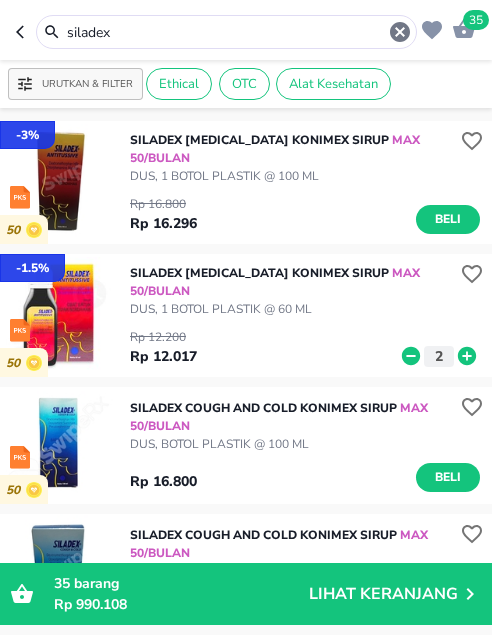 click 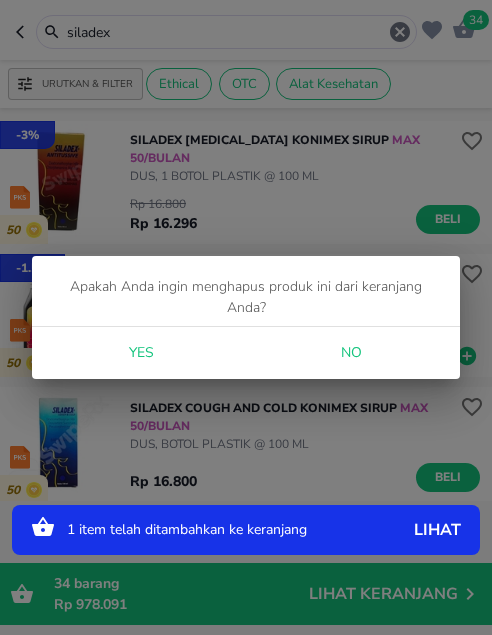 click on "Yes" at bounding box center [141, 353] 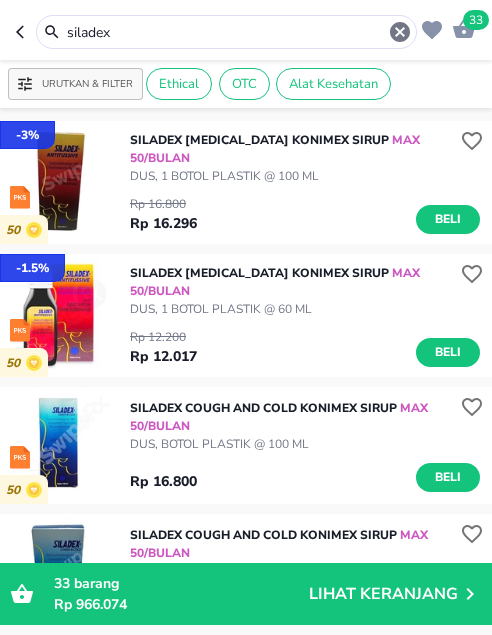 drag, startPoint x: 133, startPoint y: 27, endPoint x: -9, endPoint y: 27, distance: 142 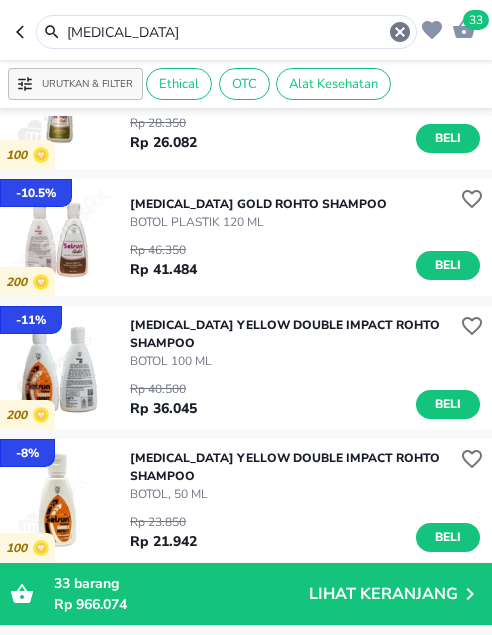 scroll, scrollTop: 600, scrollLeft: 0, axis: vertical 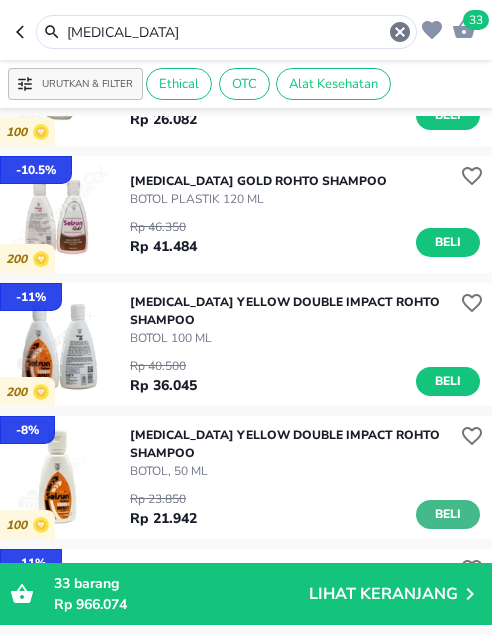 click on "Beli" at bounding box center [448, 514] 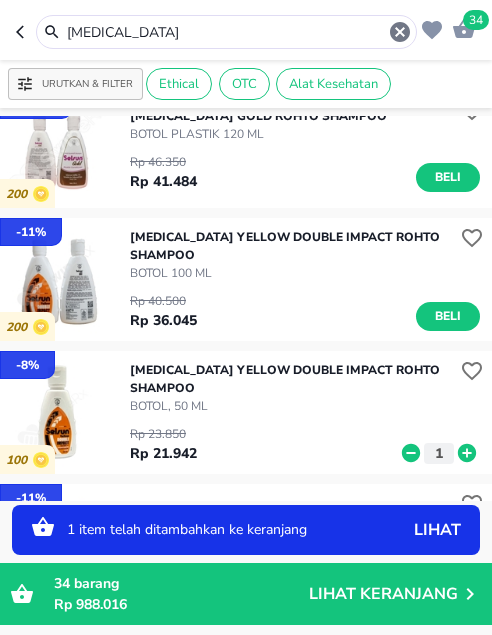scroll, scrollTop: 700, scrollLeft: 0, axis: vertical 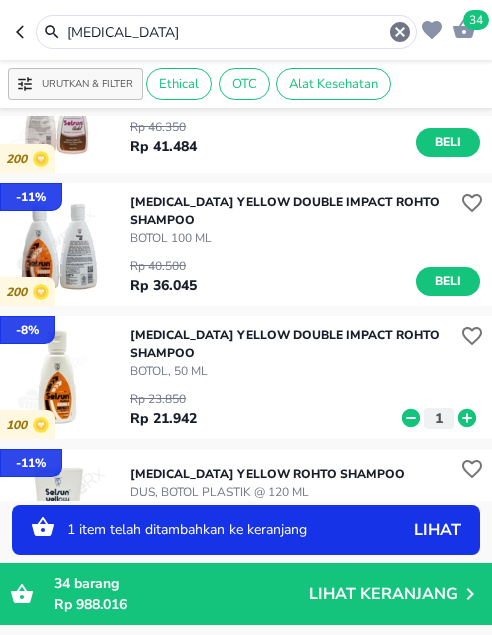 click 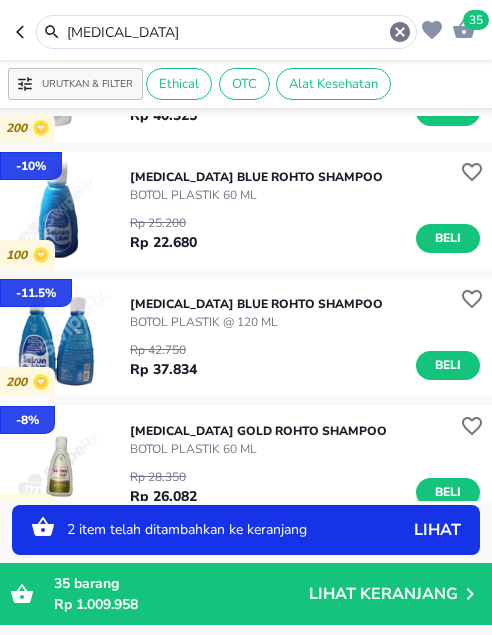 scroll, scrollTop: 200, scrollLeft: 0, axis: vertical 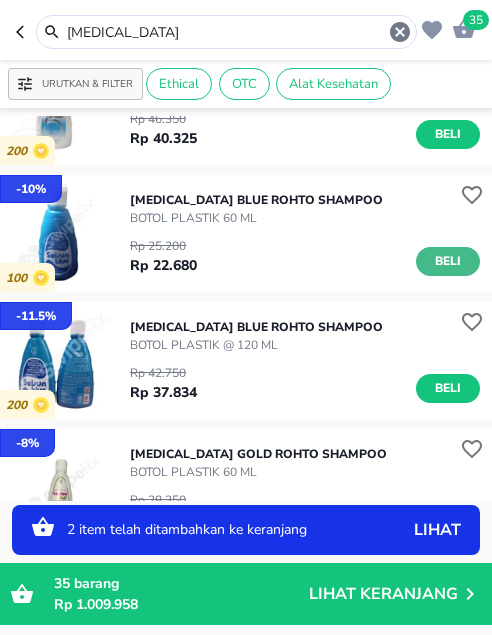 click on "Beli" at bounding box center (448, 261) 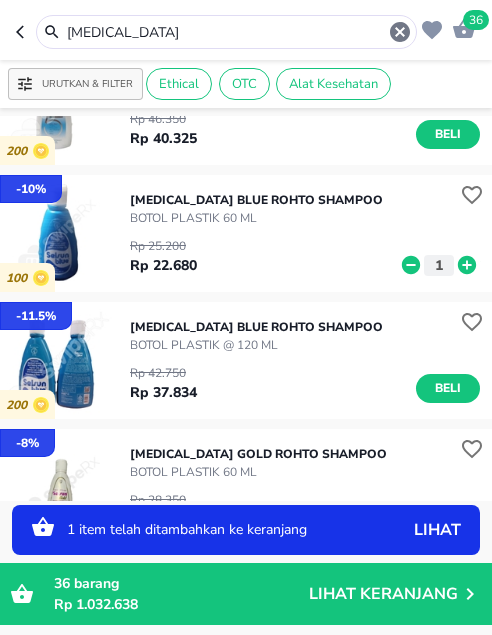click 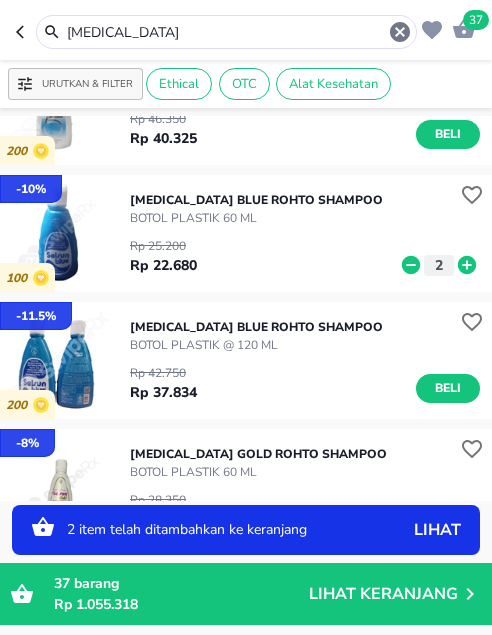drag, startPoint x: 157, startPoint y: 32, endPoint x: -66, endPoint y: 26, distance: 223.0807 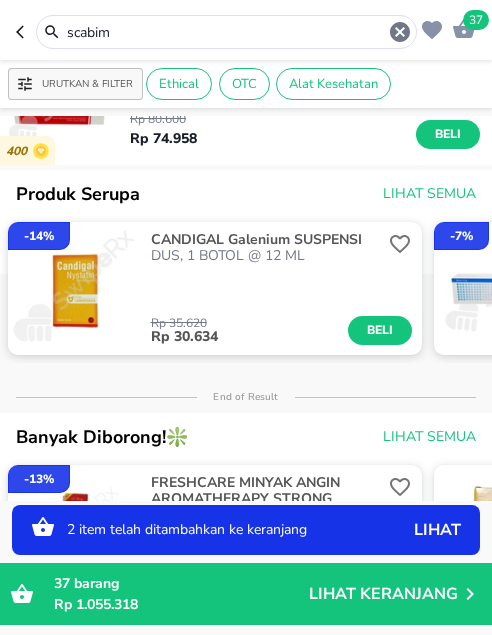 scroll, scrollTop: 0, scrollLeft: 0, axis: both 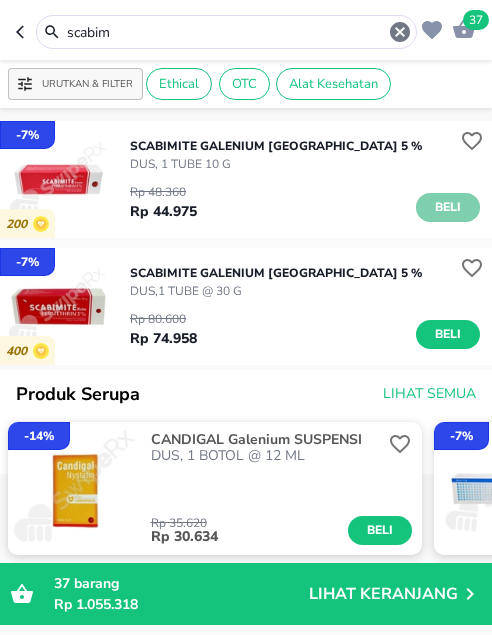 click on "Beli" at bounding box center (448, 207) 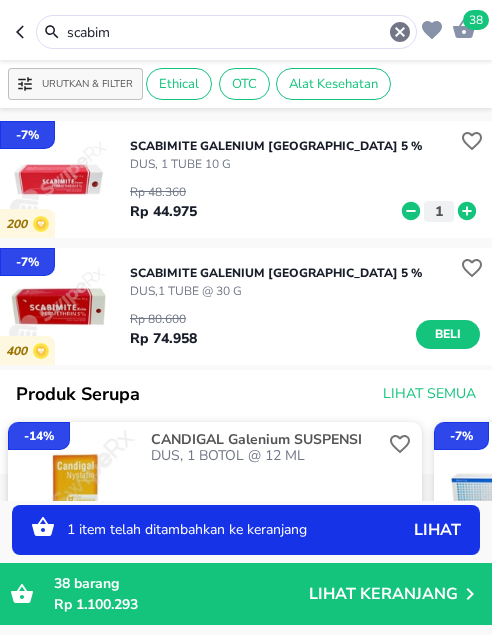 drag, startPoint x: 129, startPoint y: 38, endPoint x: 26, endPoint y: 28, distance: 103.4843 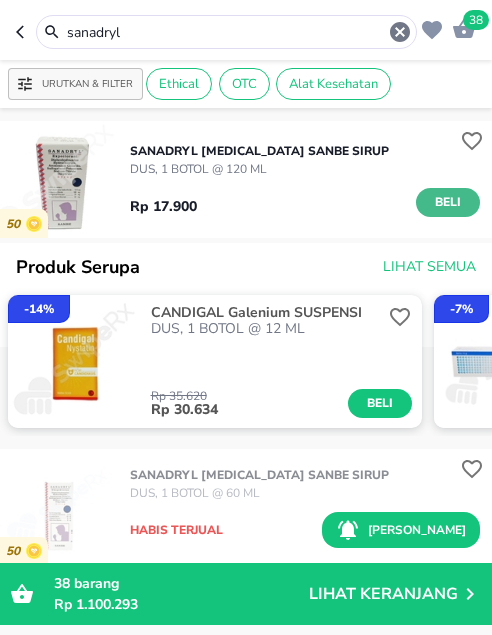 click on "Beli" at bounding box center (448, 202) 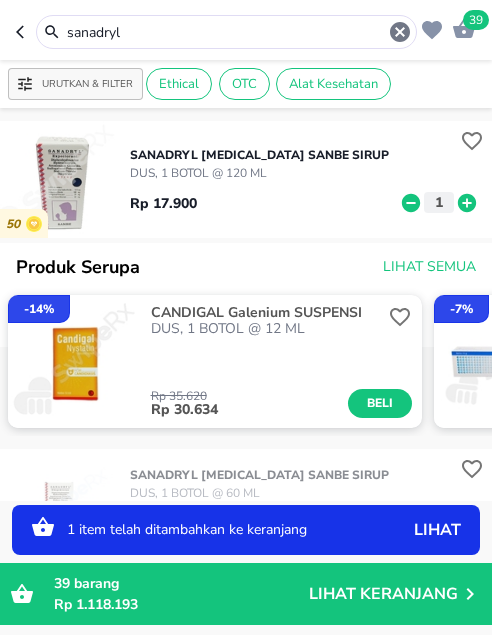 click 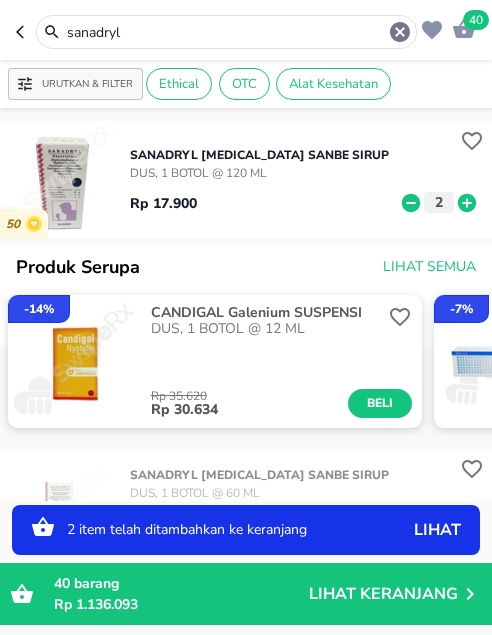 click 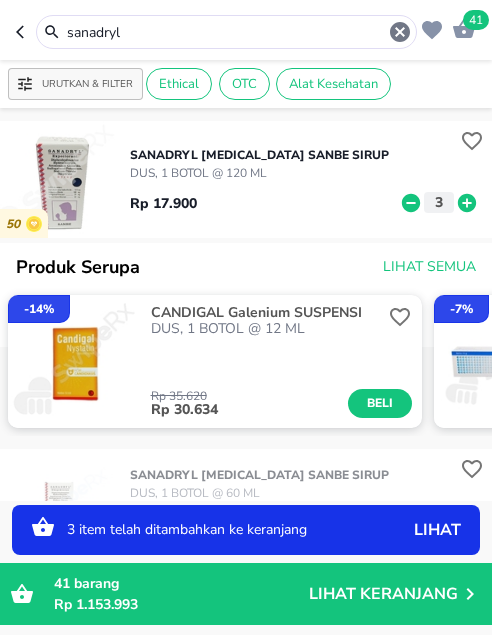 drag, startPoint x: 142, startPoint y: 30, endPoint x: 19, endPoint y: 28, distance: 123.01626 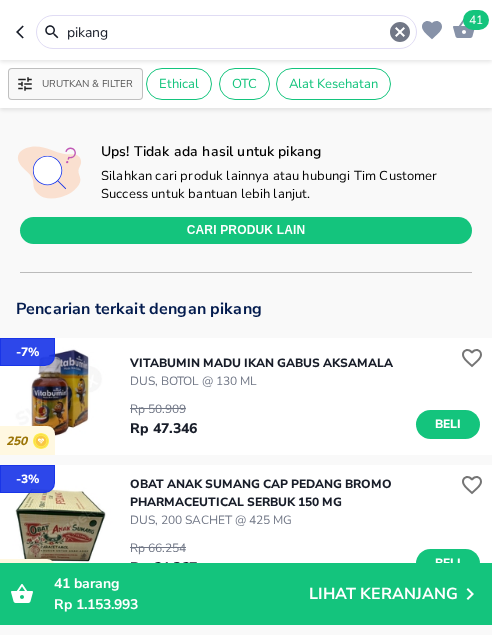 click on "pikang" at bounding box center [226, 32] 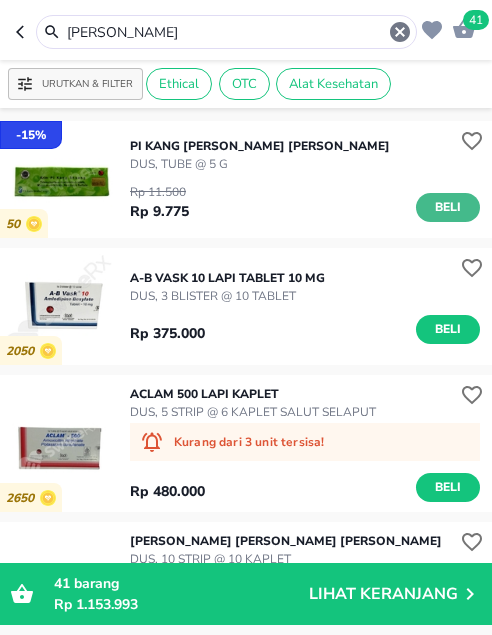 click on "Beli" at bounding box center (448, 207) 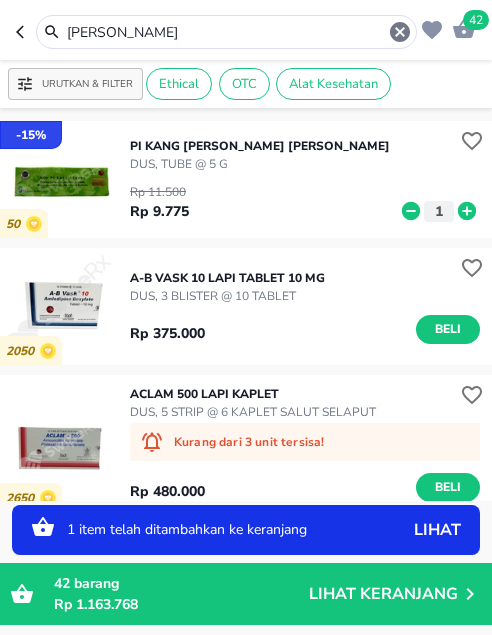 click 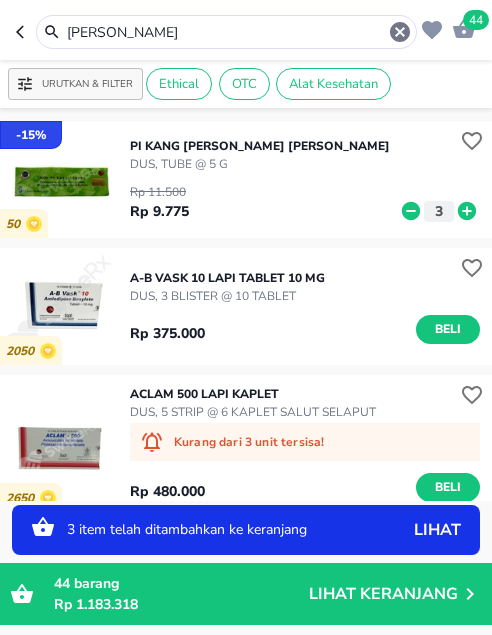 click 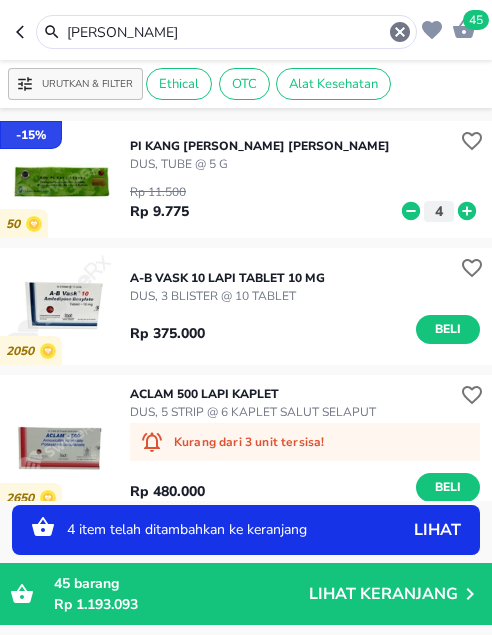 drag, startPoint x: 136, startPoint y: 40, endPoint x: 21, endPoint y: 27, distance: 115.73245 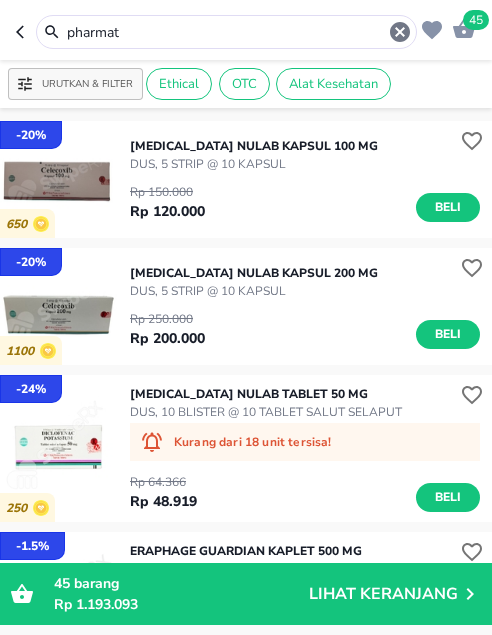 drag, startPoint x: 68, startPoint y: 27, endPoint x: -24, endPoint y: 24, distance: 92.0489 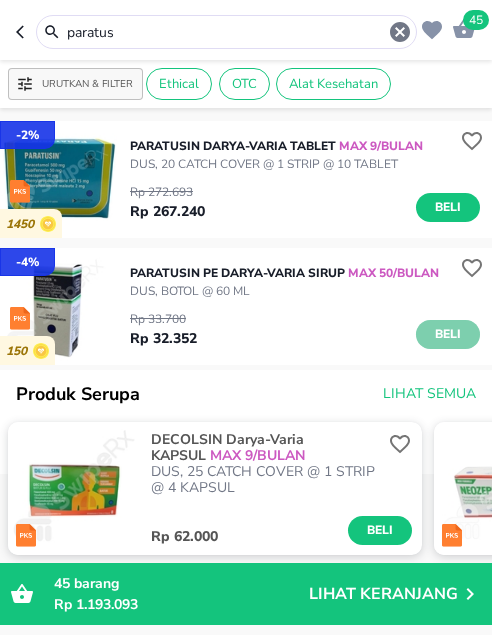 click on "Beli" at bounding box center (448, 334) 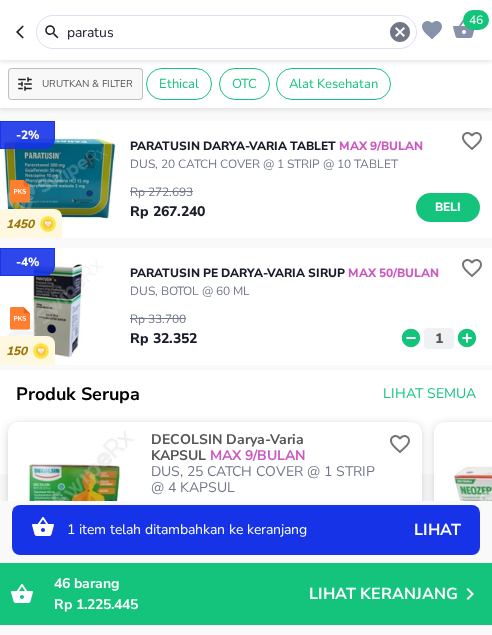 click 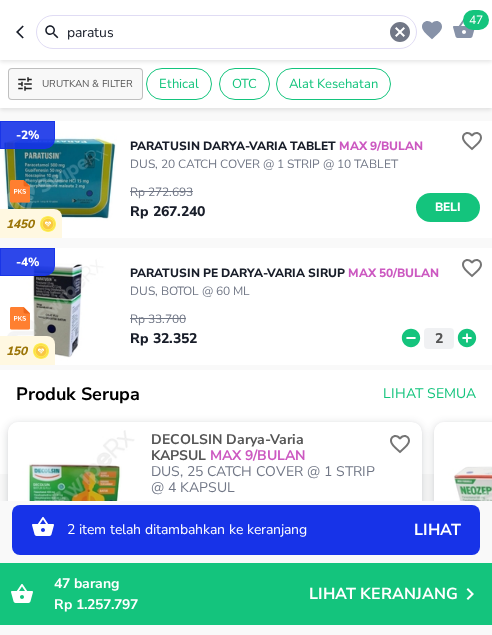click 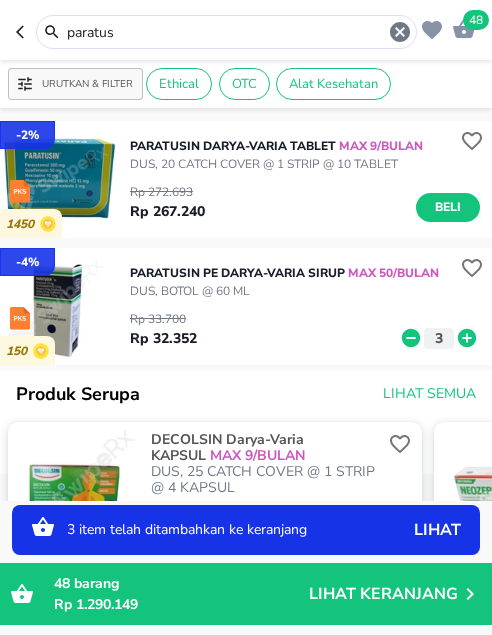 click 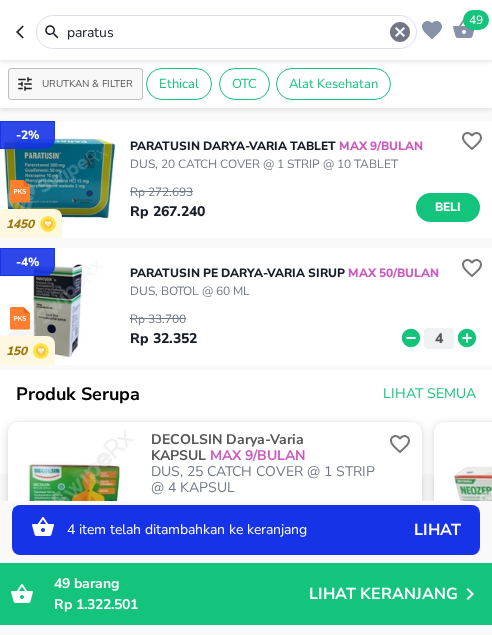 click 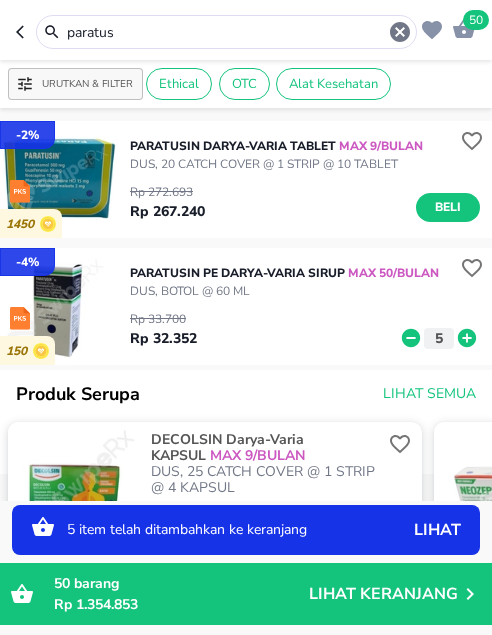 drag, startPoint x: 166, startPoint y: 37, endPoint x: 1, endPoint y: 29, distance: 165.19383 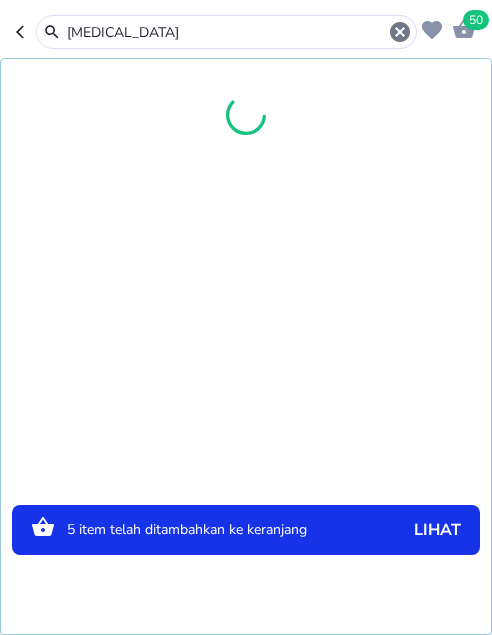 type on "[MEDICAL_DATA]" 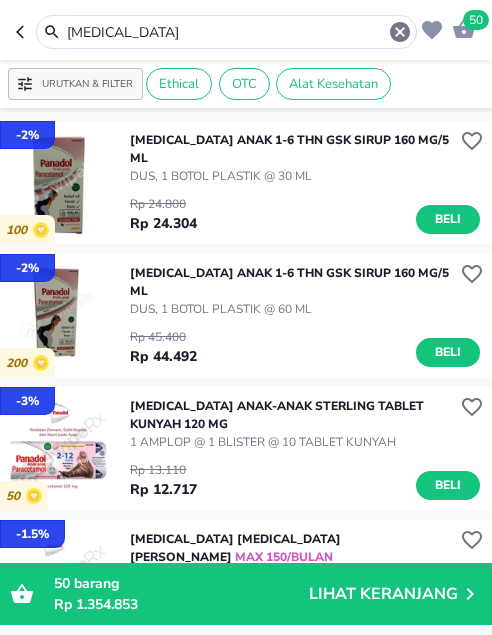 scroll, scrollTop: 100, scrollLeft: 0, axis: vertical 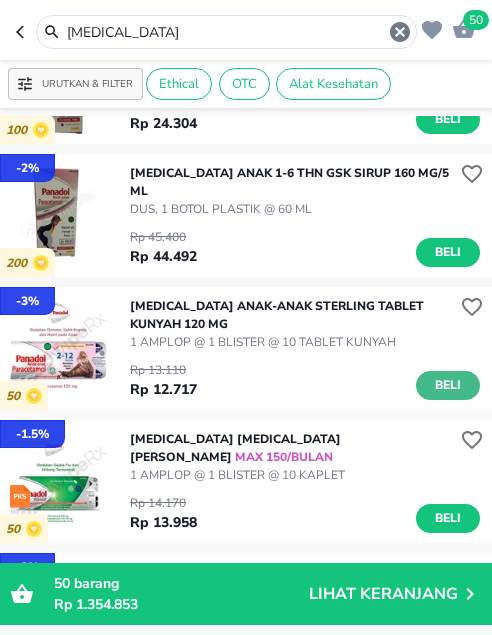 click on "Beli" at bounding box center [448, 385] 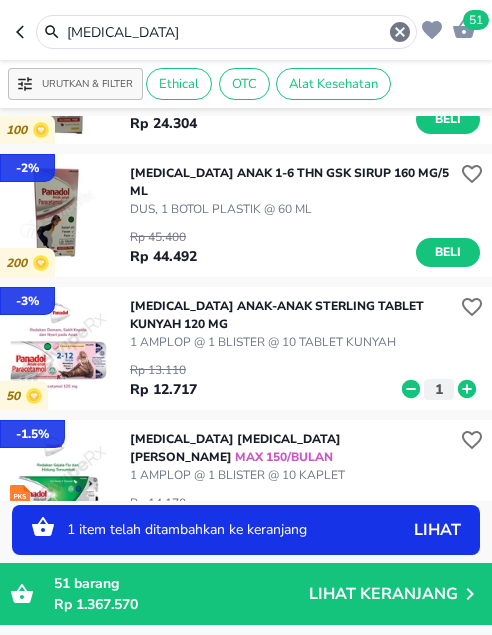 click 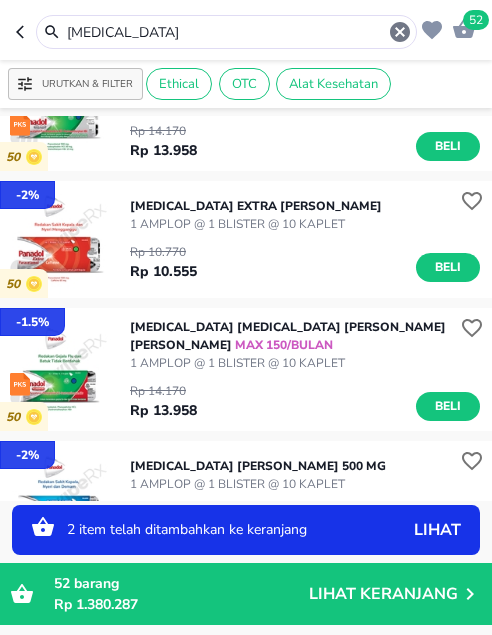scroll, scrollTop: 600, scrollLeft: 0, axis: vertical 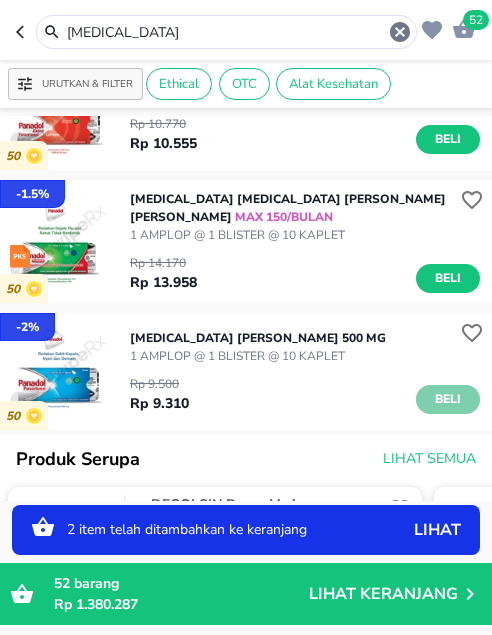 click on "Beli" at bounding box center (448, 399) 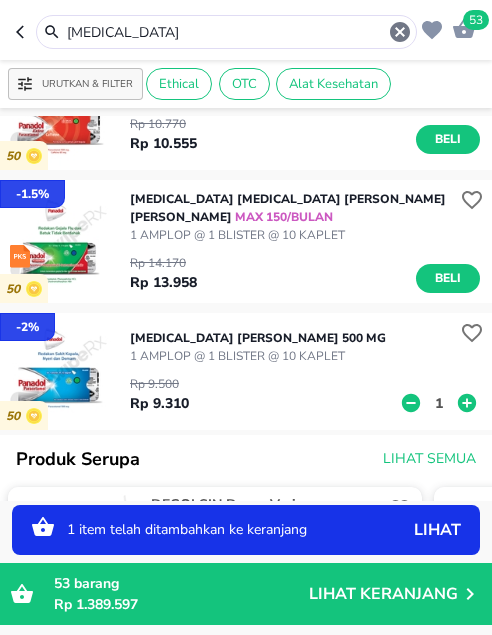 click on "1" at bounding box center (439, 403) 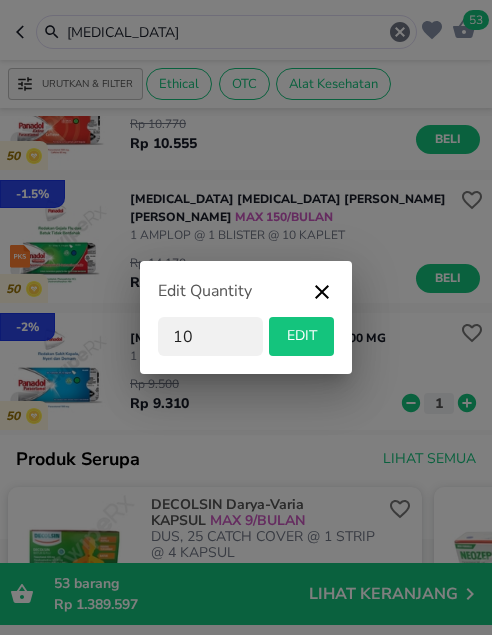 type on "10" 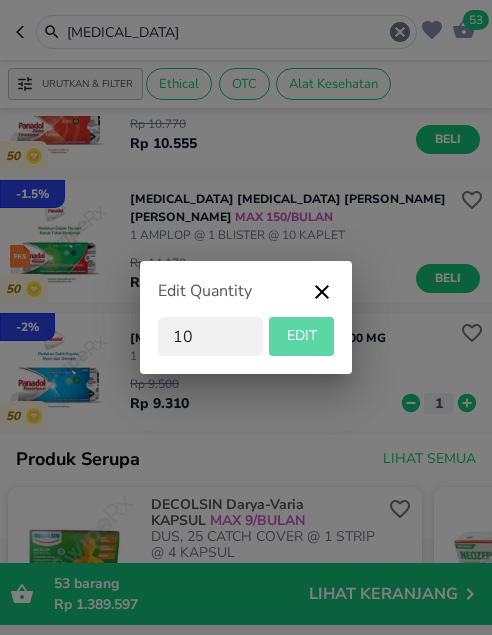 click on "EDIT" at bounding box center (301, 336) 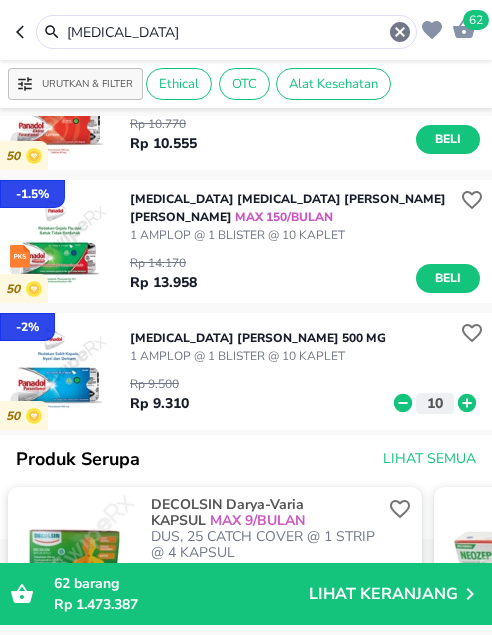 type 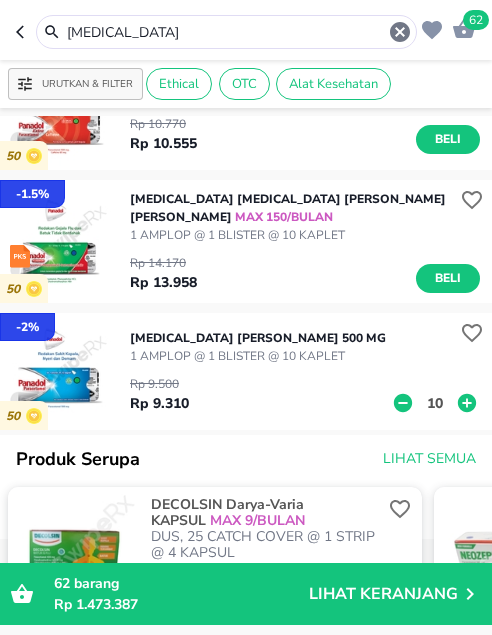 click on "10" at bounding box center [435, 403] 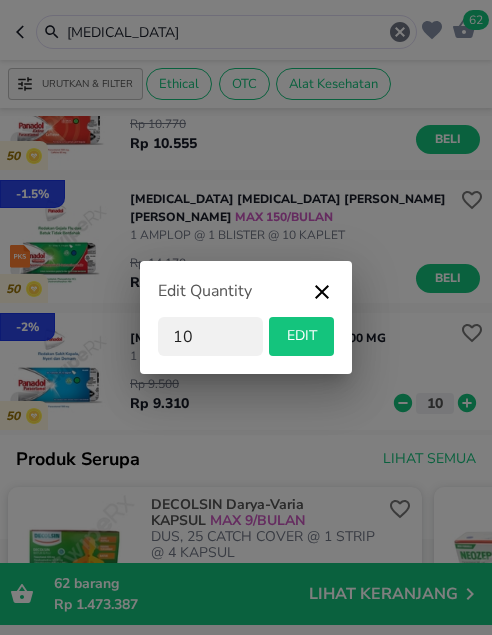 drag, startPoint x: 126, startPoint y: 341, endPoint x: 73, endPoint y: 331, distance: 53.935146 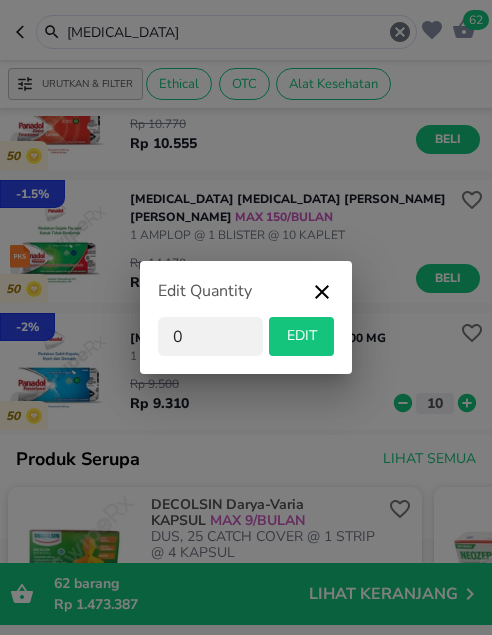 type on "0" 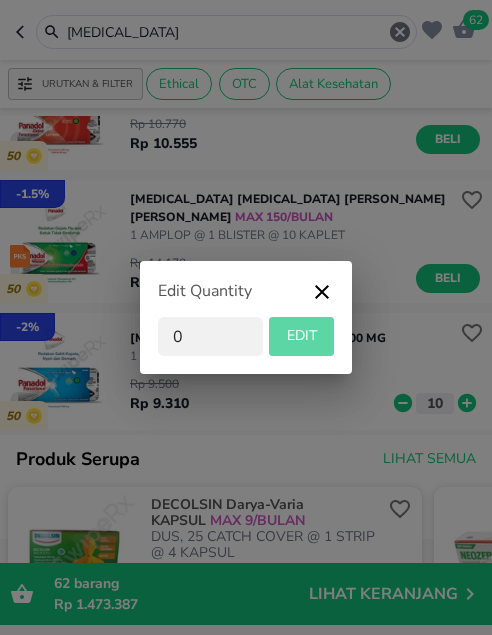 click on "EDIT" at bounding box center [301, 336] 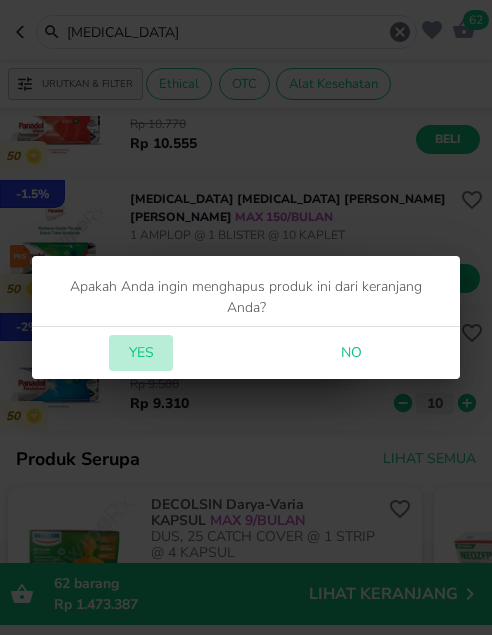 click on "Yes" at bounding box center (141, 353) 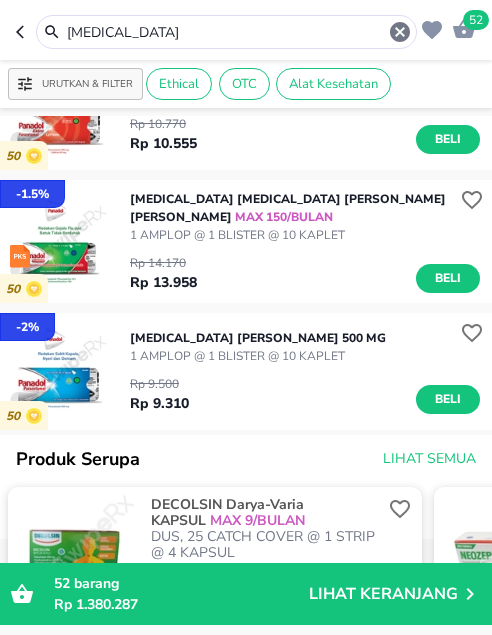 click on "[MEDICAL_DATA]" at bounding box center (226, 32) 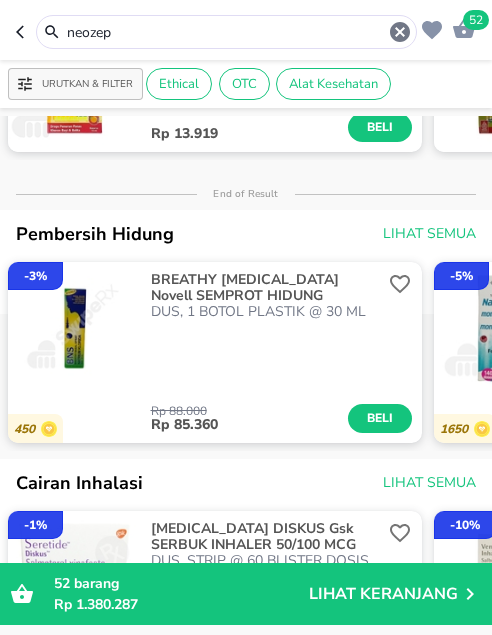 scroll, scrollTop: 0, scrollLeft: 0, axis: both 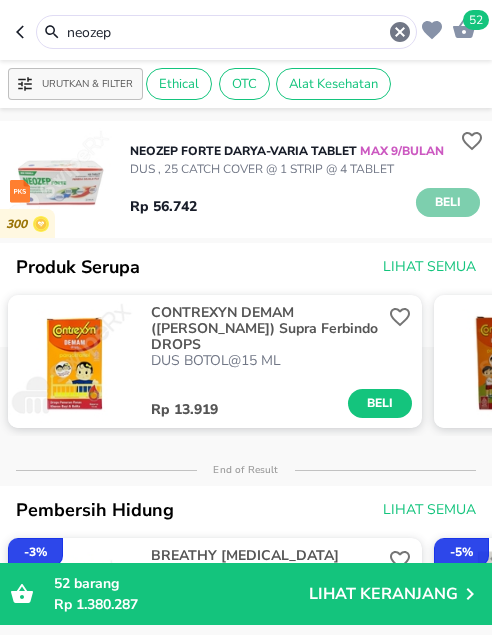 click on "Beli" at bounding box center (448, 202) 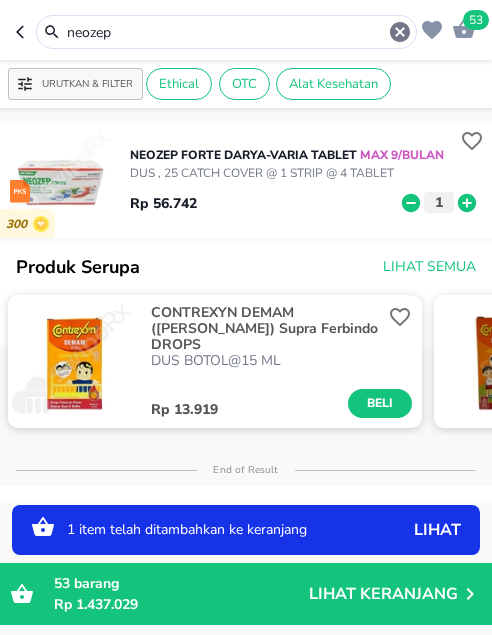 drag, startPoint x: 148, startPoint y: 29, endPoint x: 16, endPoint y: 27, distance: 132.01515 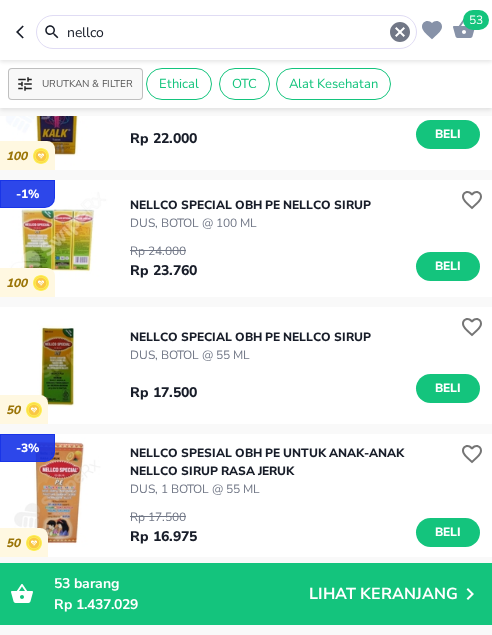 scroll, scrollTop: 100, scrollLeft: 0, axis: vertical 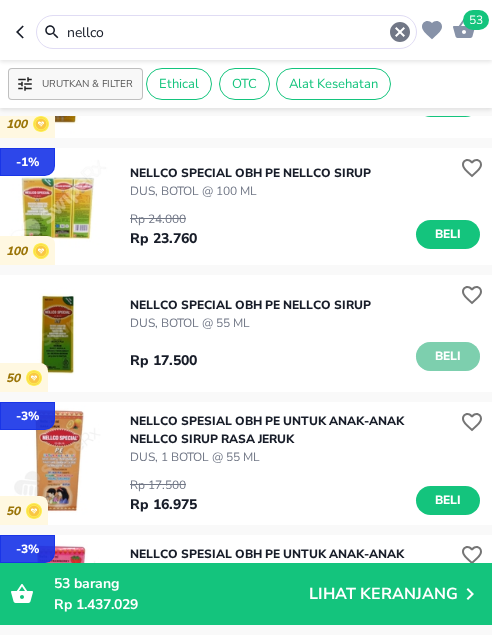 click on "Beli" at bounding box center (448, 356) 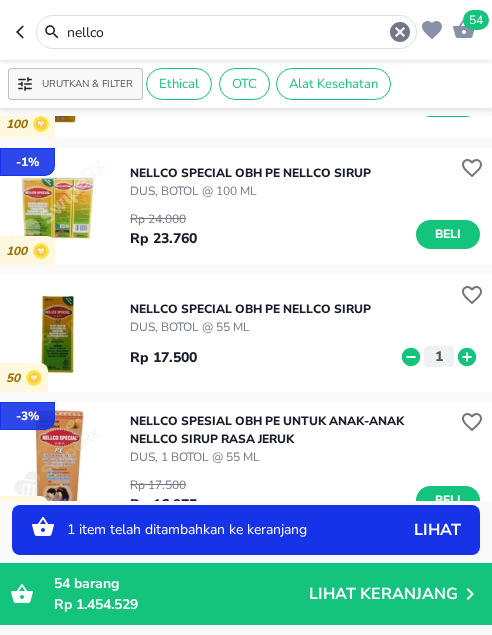 click 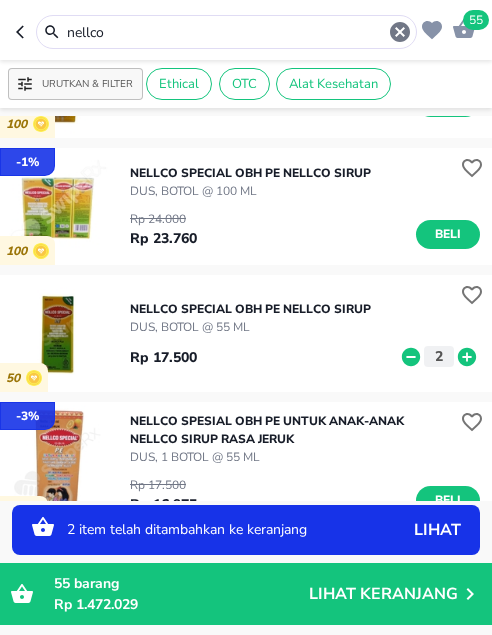 click 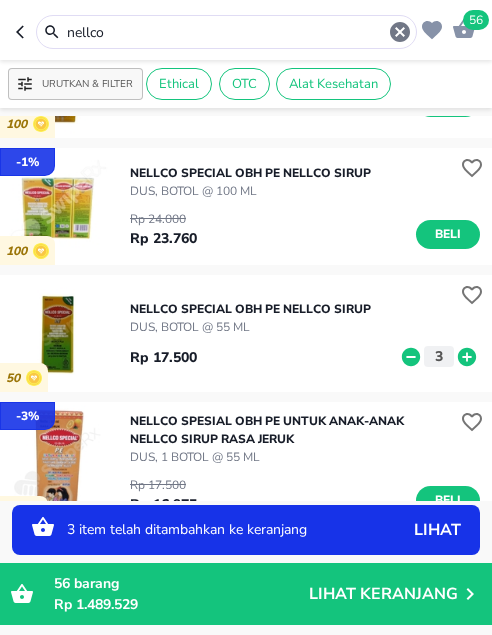click 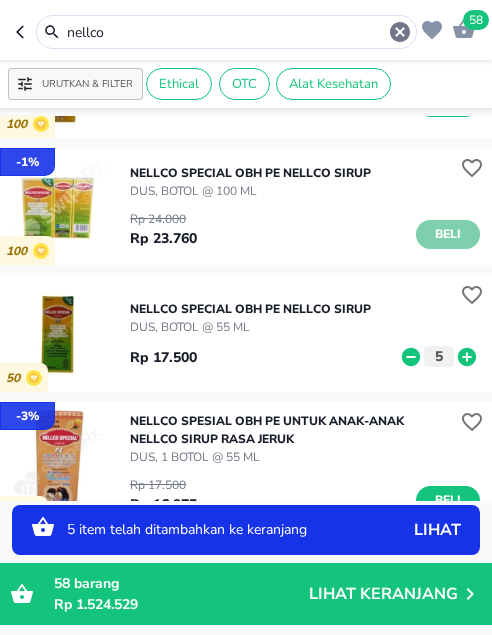 click on "Beli" at bounding box center [448, 234] 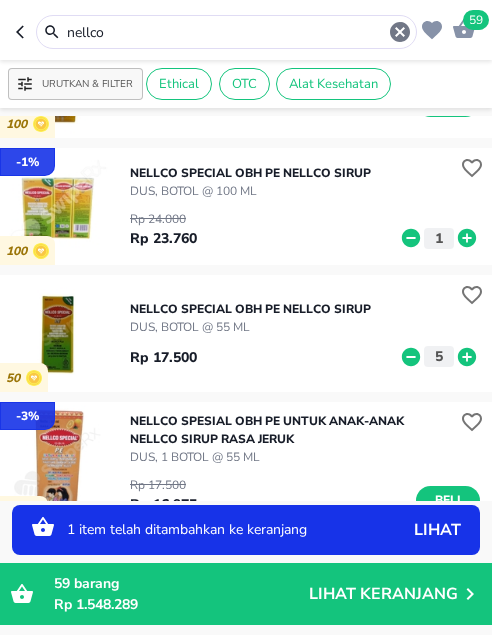 click 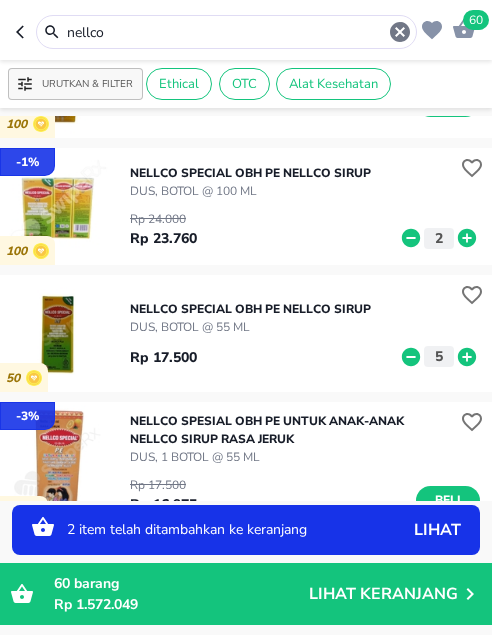 click 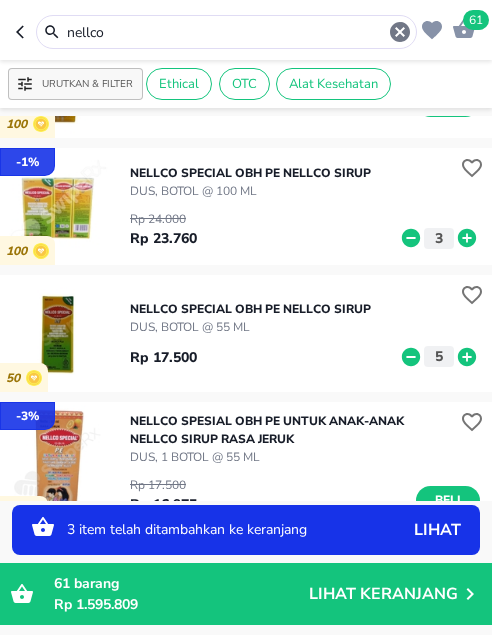 click 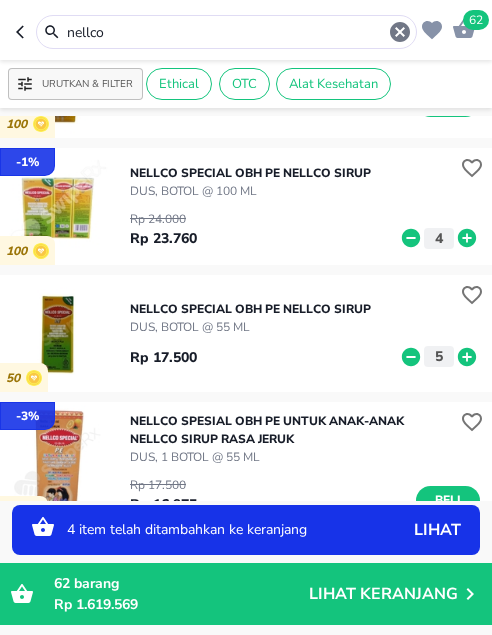 click 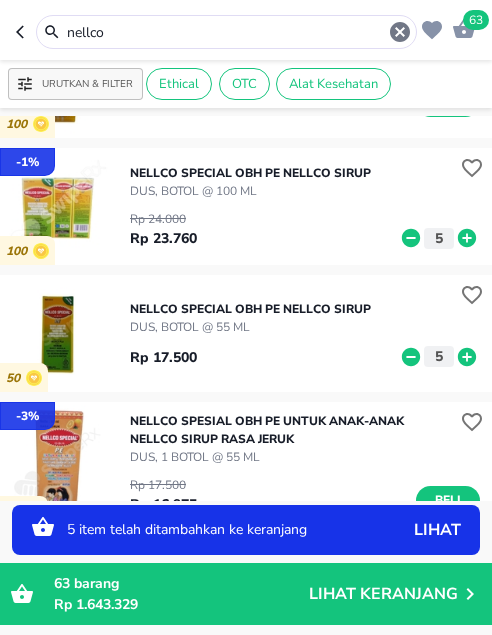 click 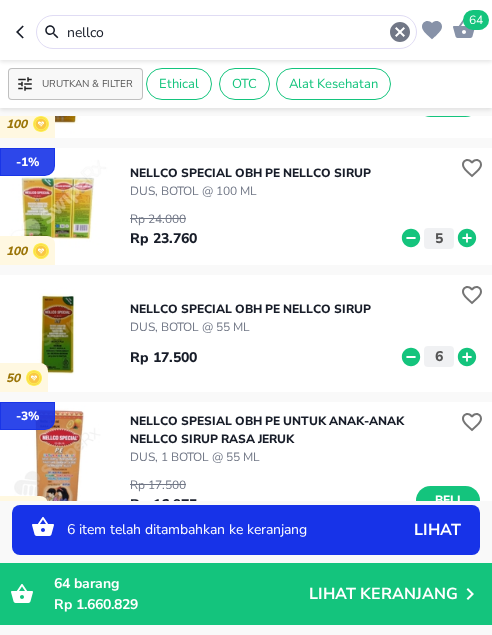 click 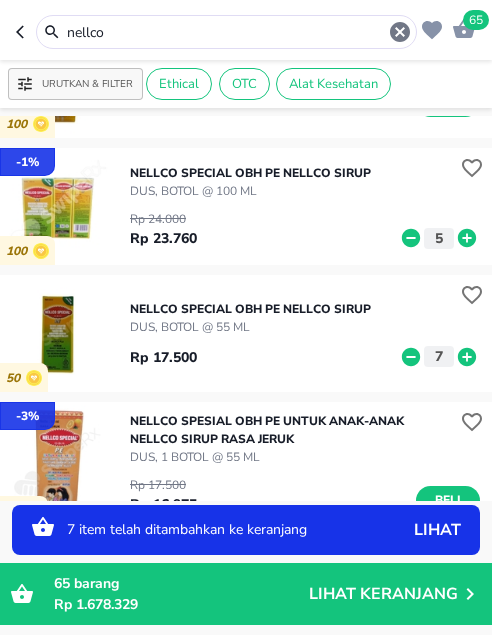 drag, startPoint x: 140, startPoint y: 29, endPoint x: 26, endPoint y: 36, distance: 114.21471 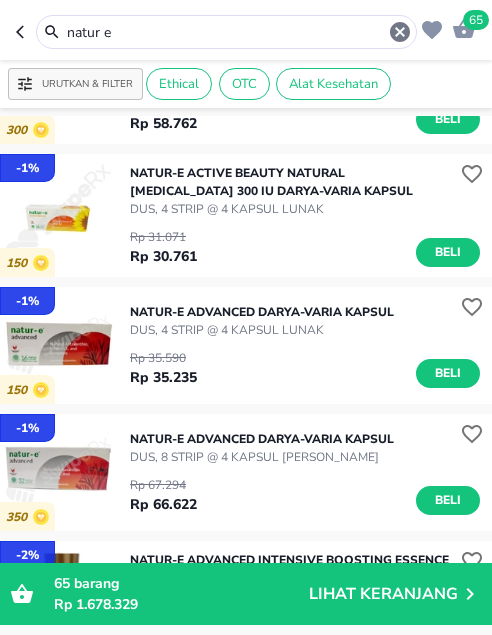 scroll, scrollTop: 200, scrollLeft: 0, axis: vertical 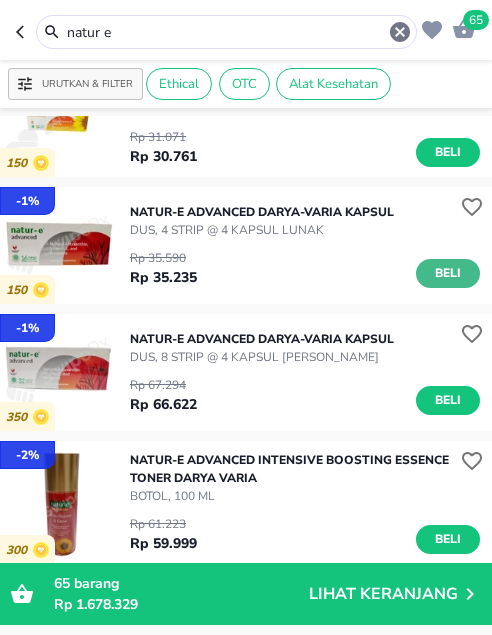 click on "Beli" at bounding box center [448, 273] 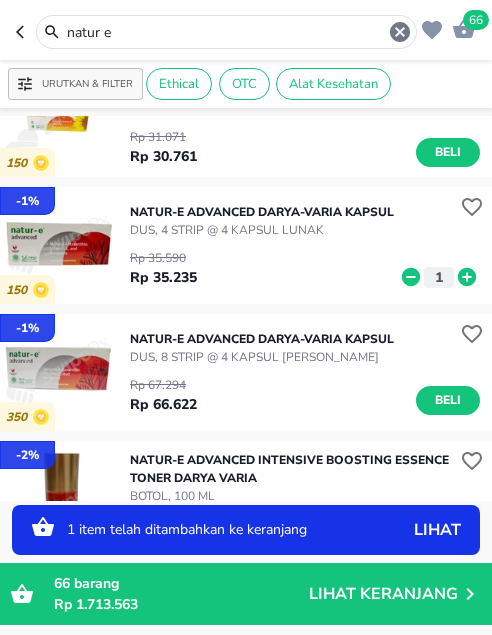 drag, startPoint x: 143, startPoint y: 32, endPoint x: -36, endPoint y: 34, distance: 179.01117 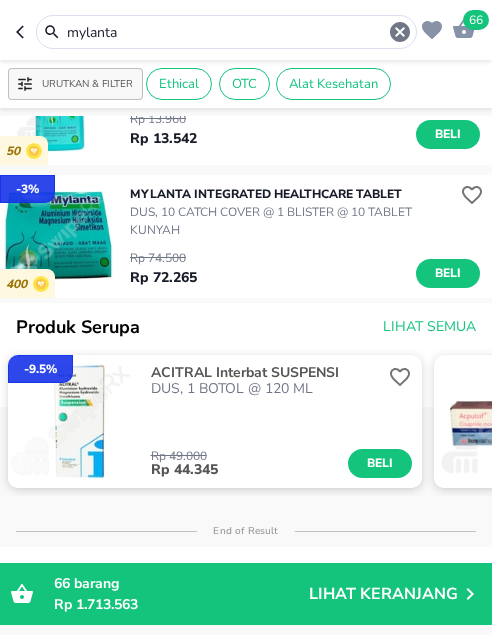 scroll, scrollTop: 0, scrollLeft: 0, axis: both 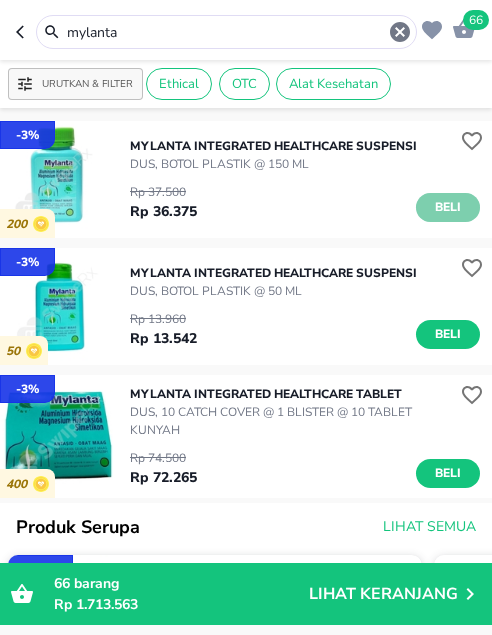 click on "Beli" at bounding box center [448, 207] 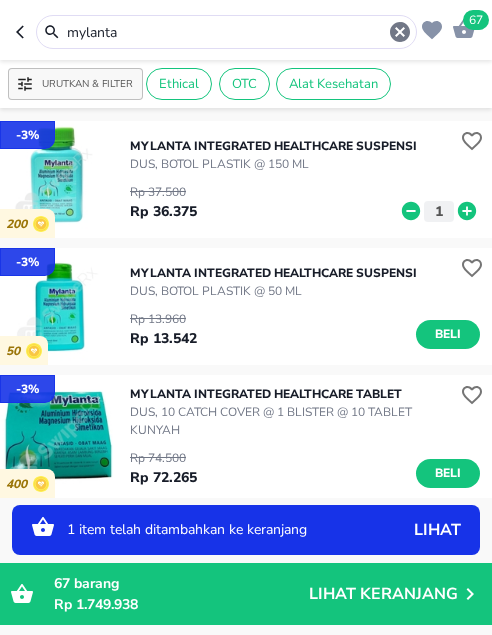 click 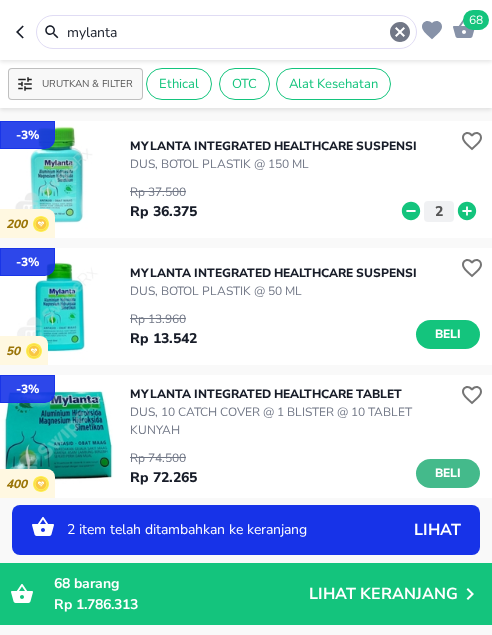 click on "Beli" at bounding box center [448, 473] 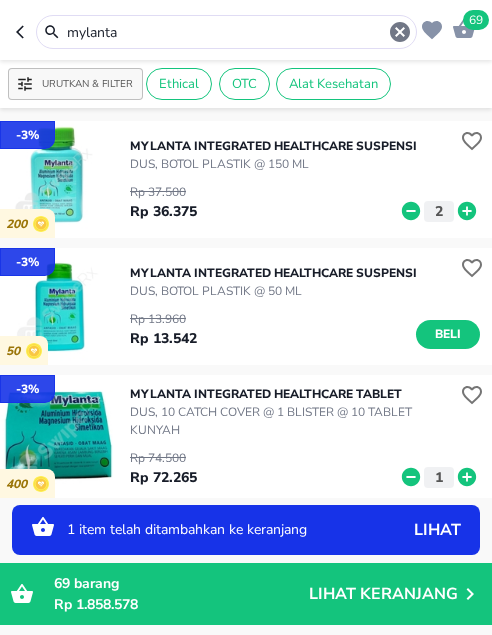 drag, startPoint x: 142, startPoint y: 30, endPoint x: 0, endPoint y: 31, distance: 142.00352 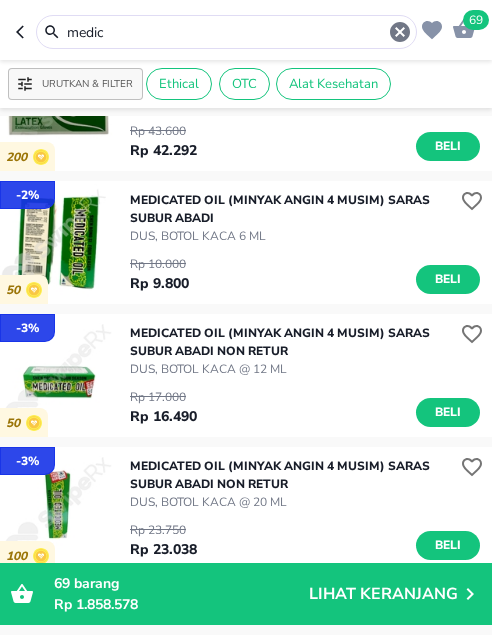 scroll, scrollTop: 300, scrollLeft: 0, axis: vertical 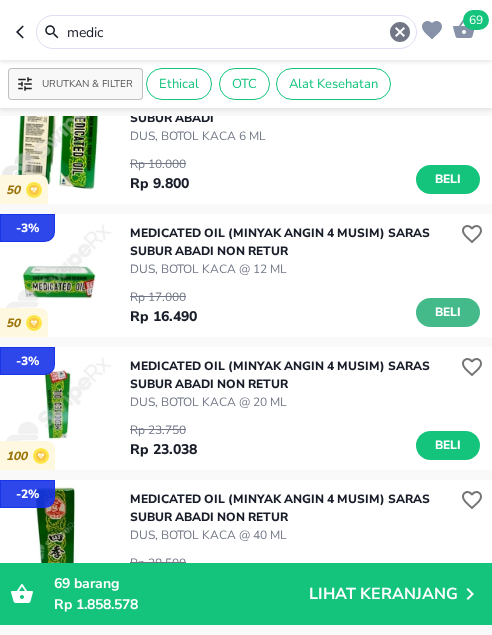 click on "Beli" at bounding box center (448, 312) 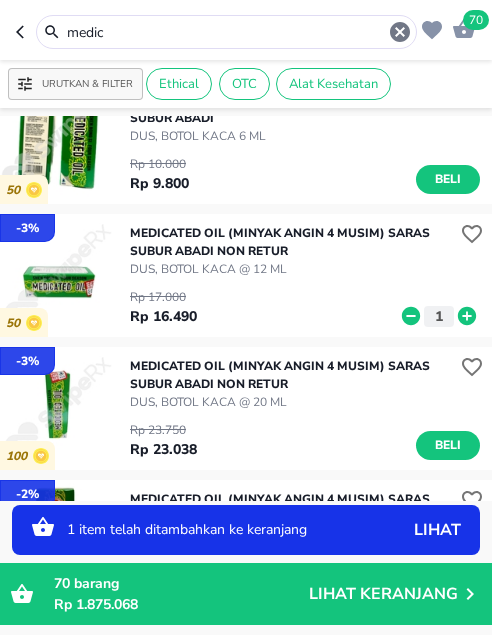 click 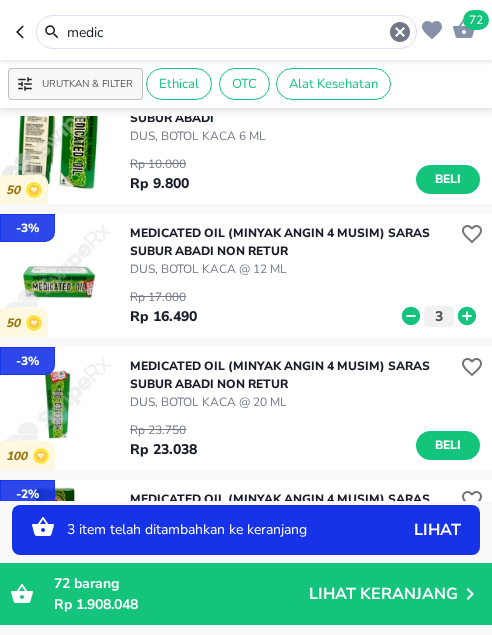 drag, startPoint x: 126, startPoint y: 29, endPoint x: 0, endPoint y: 21, distance: 126.253716 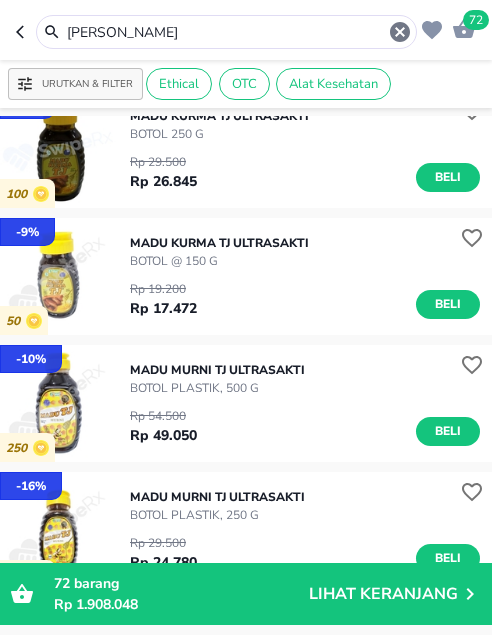 scroll, scrollTop: 1500, scrollLeft: 0, axis: vertical 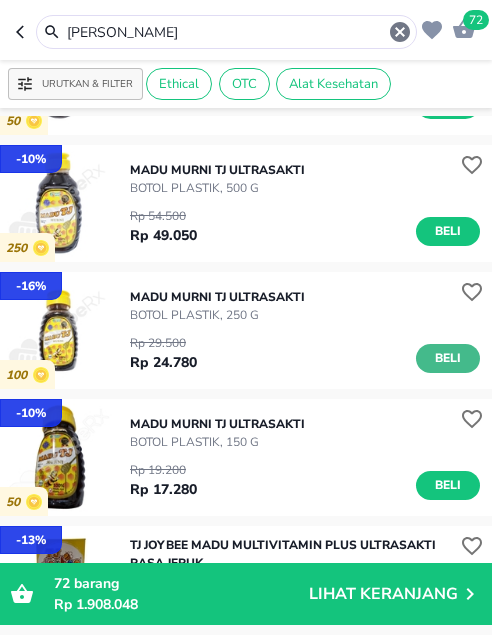 click on "Beli" at bounding box center (448, 358) 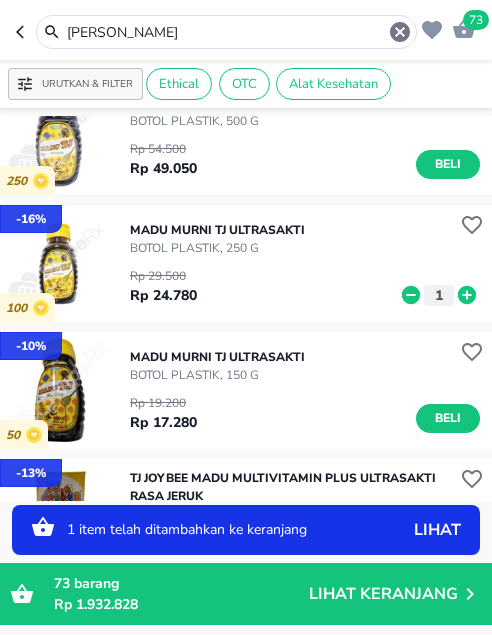 scroll, scrollTop: 1600, scrollLeft: 0, axis: vertical 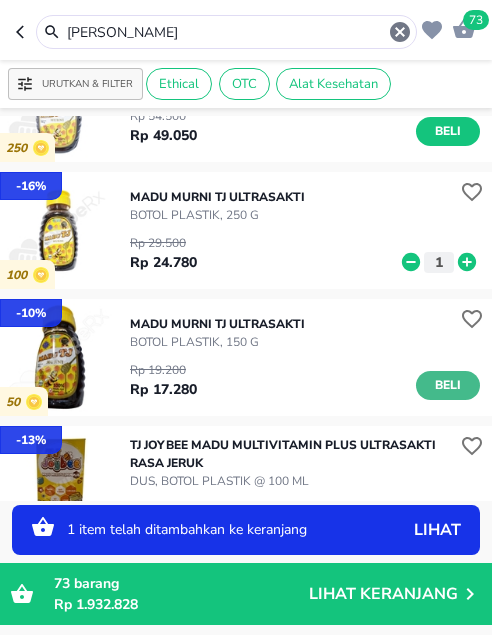 click on "Beli" at bounding box center [448, 385] 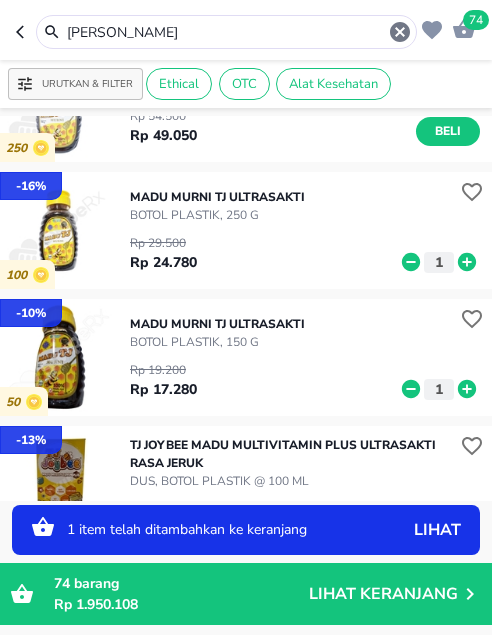 click 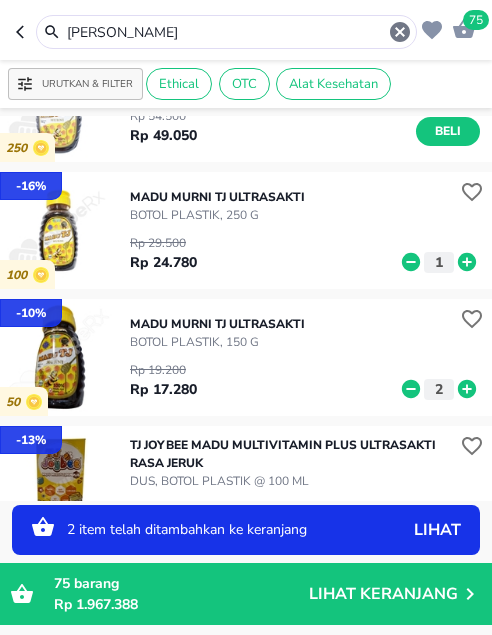 drag, startPoint x: 133, startPoint y: 36, endPoint x: 25, endPoint y: 31, distance: 108.11568 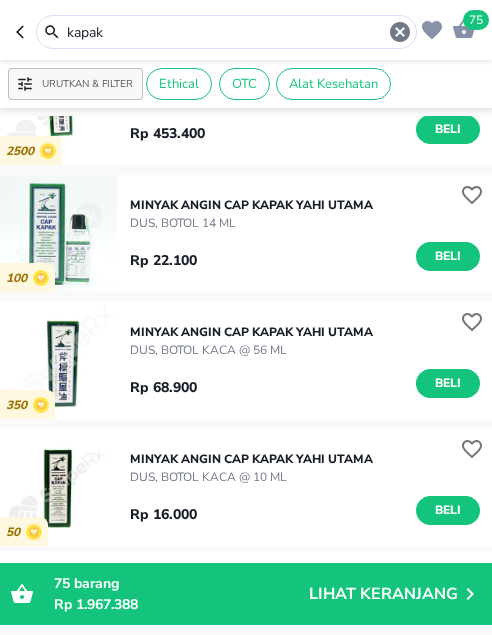 scroll, scrollTop: 300, scrollLeft: 0, axis: vertical 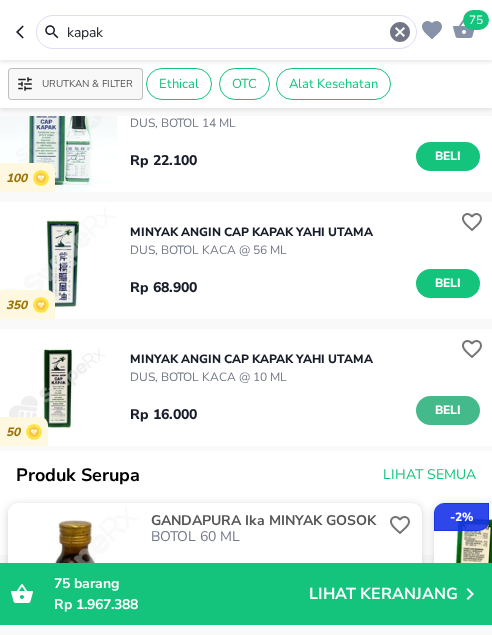 click on "Beli" at bounding box center [448, 410] 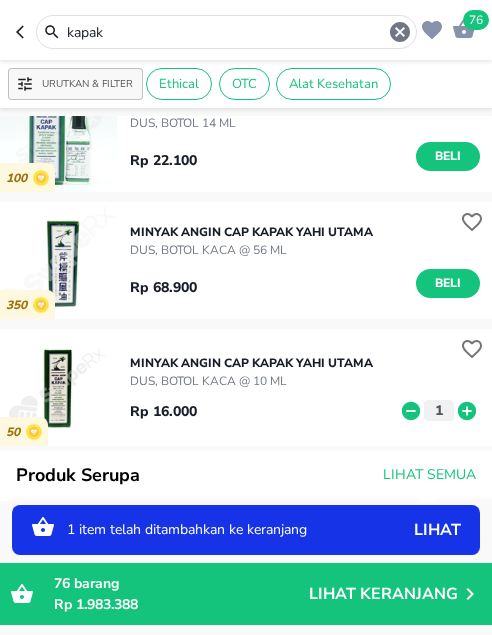 click 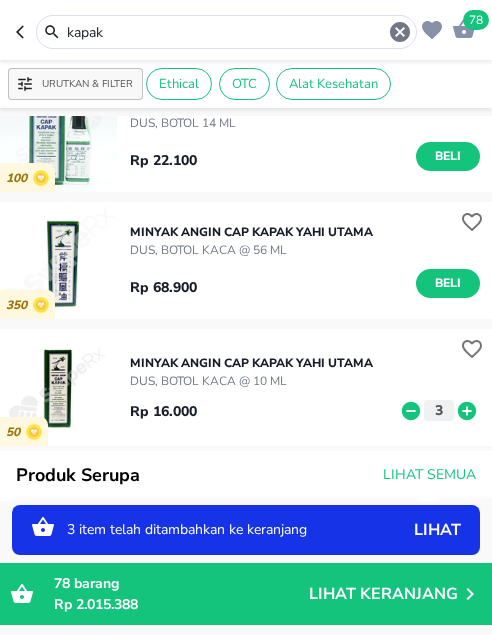click 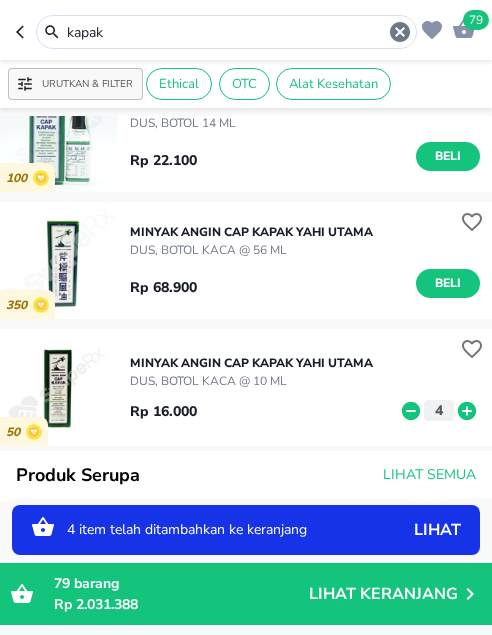 click 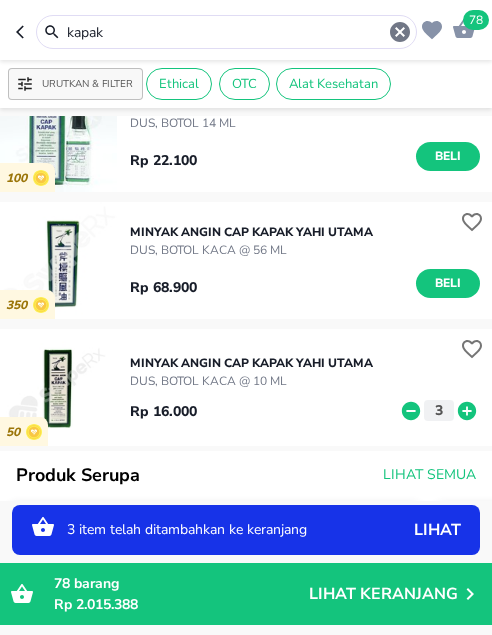 click 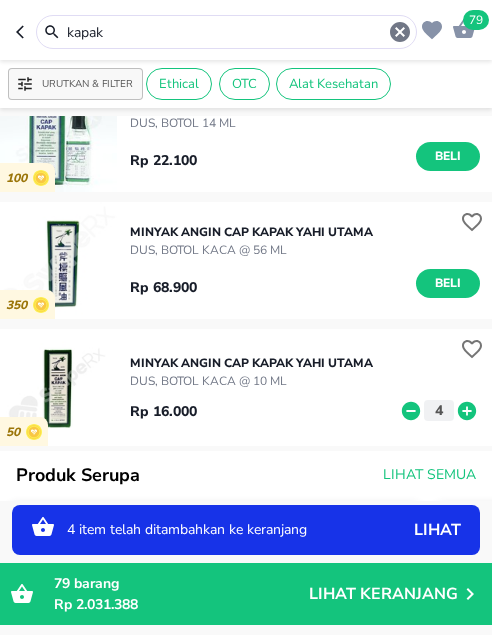click 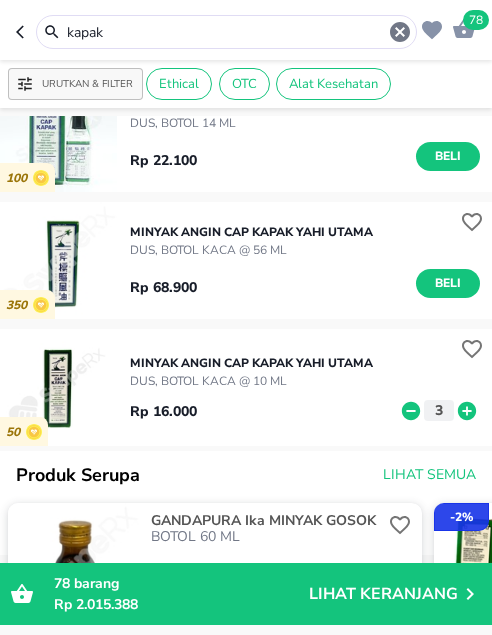 drag, startPoint x: 153, startPoint y: 32, endPoint x: 13, endPoint y: 31, distance: 140.00357 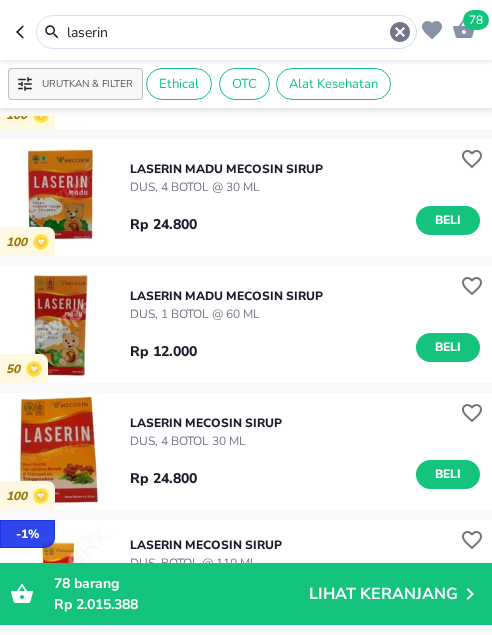 scroll, scrollTop: 0, scrollLeft: 0, axis: both 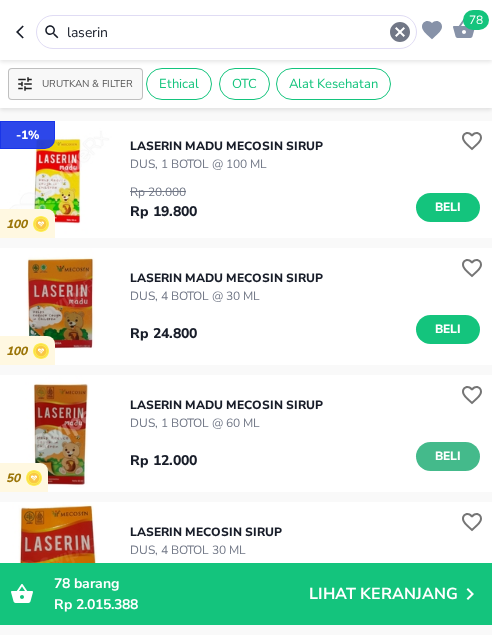 click on "Beli" at bounding box center (448, 456) 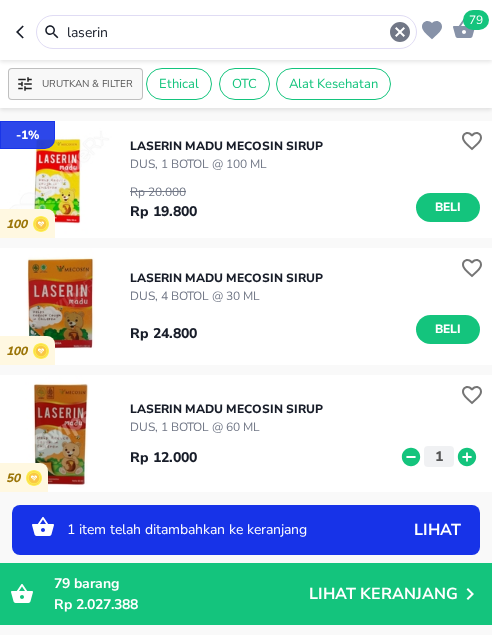 click 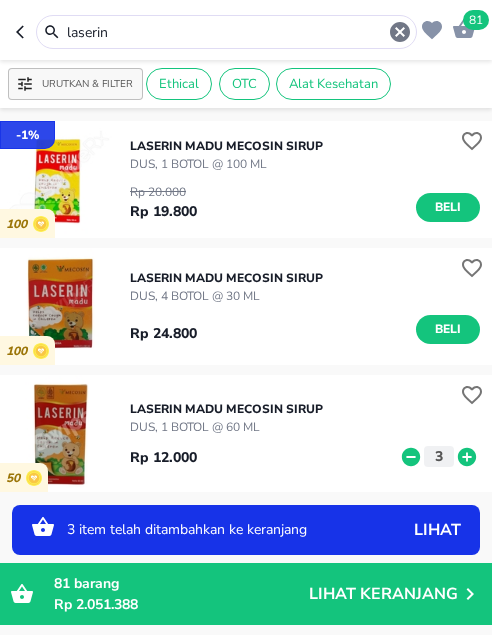 drag, startPoint x: 123, startPoint y: 35, endPoint x: 18, endPoint y: 29, distance: 105.17129 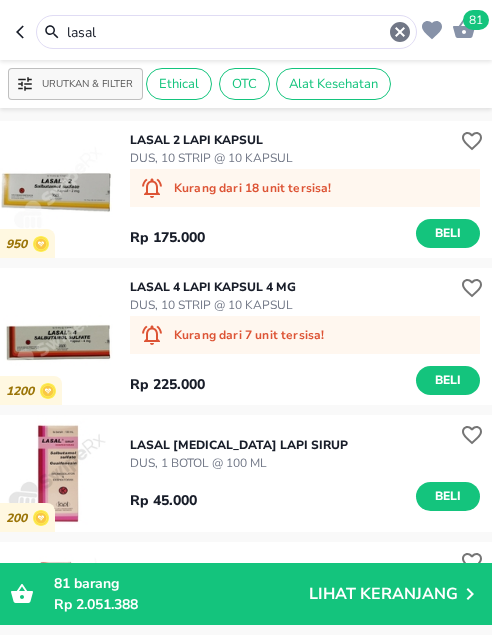 scroll, scrollTop: 200, scrollLeft: 0, axis: vertical 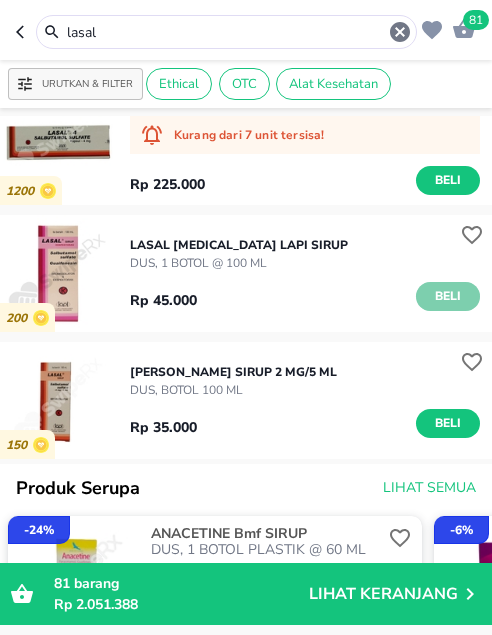 click on "Beli" at bounding box center (448, 296) 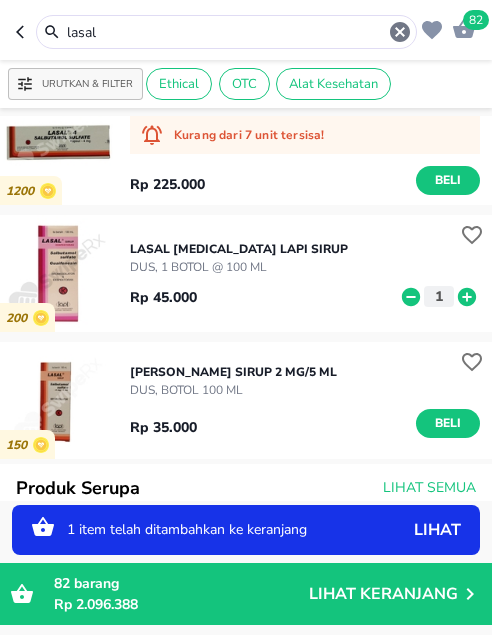 click 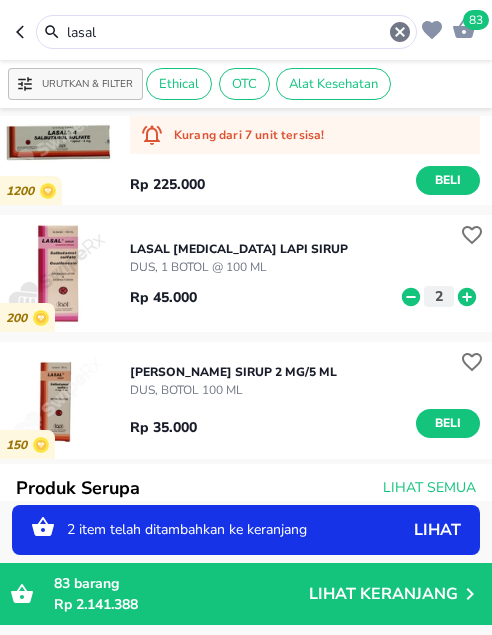drag, startPoint x: 129, startPoint y: 29, endPoint x: -34, endPoint y: 26, distance: 163.0276 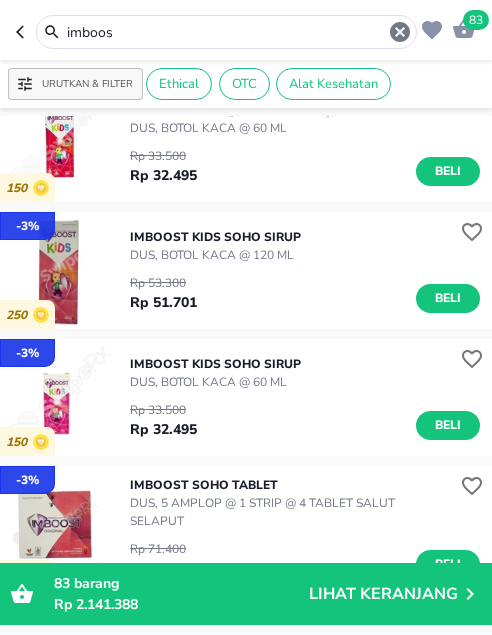 scroll, scrollTop: 2108, scrollLeft: 0, axis: vertical 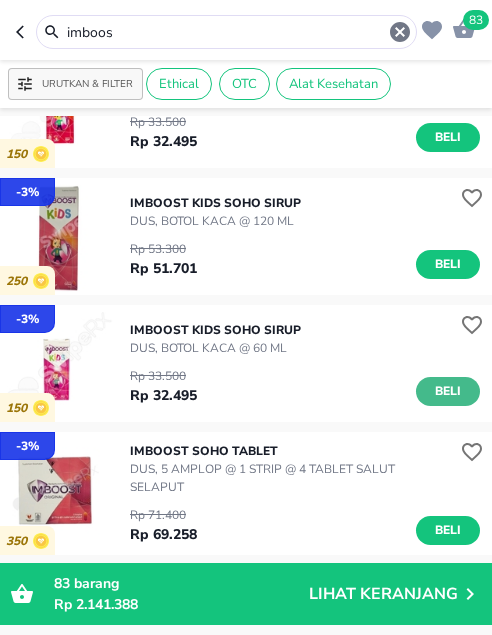 click on "Beli" at bounding box center [448, 391] 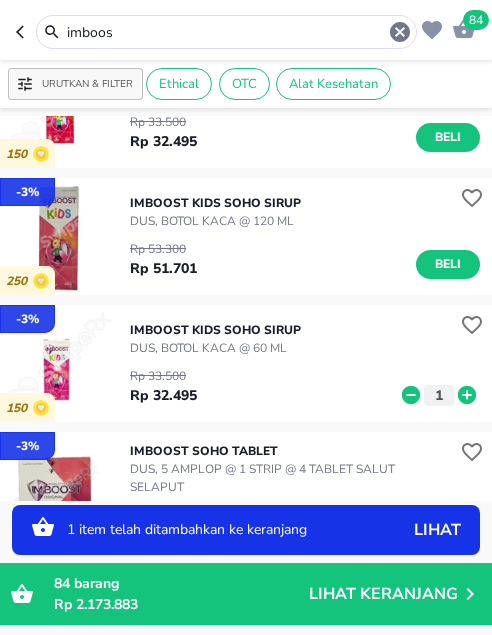click 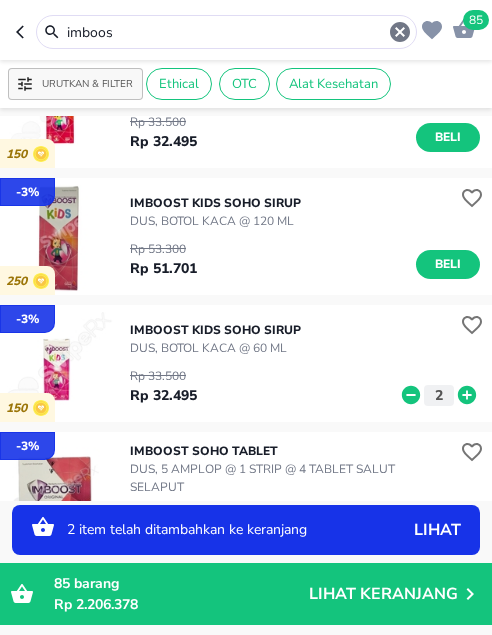 drag, startPoint x: 117, startPoint y: 30, endPoint x: -11, endPoint y: 22, distance: 128.24976 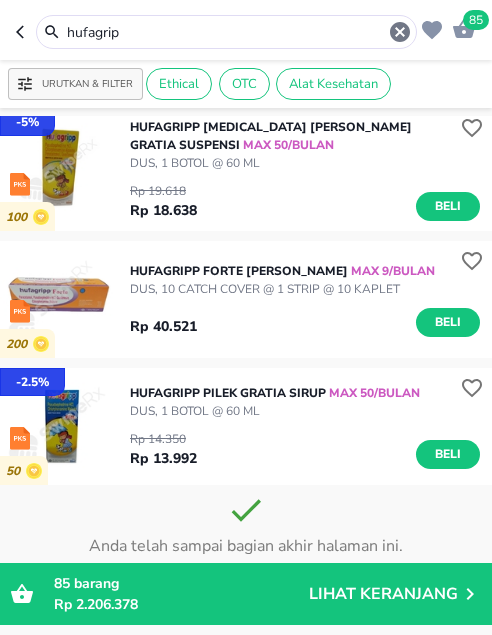scroll, scrollTop: 656, scrollLeft: 0, axis: vertical 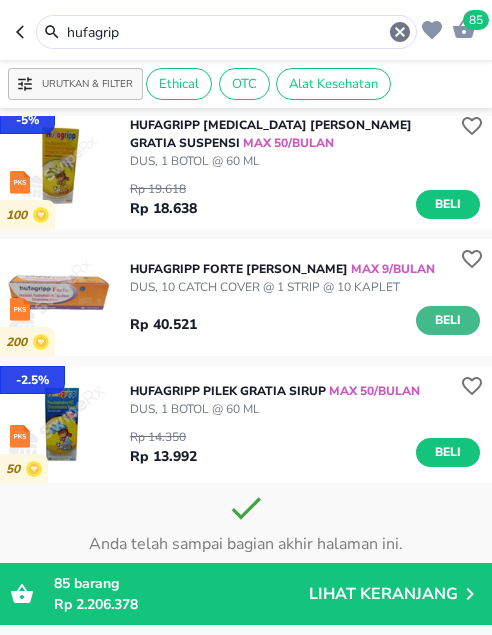 click on "Beli" at bounding box center (448, 320) 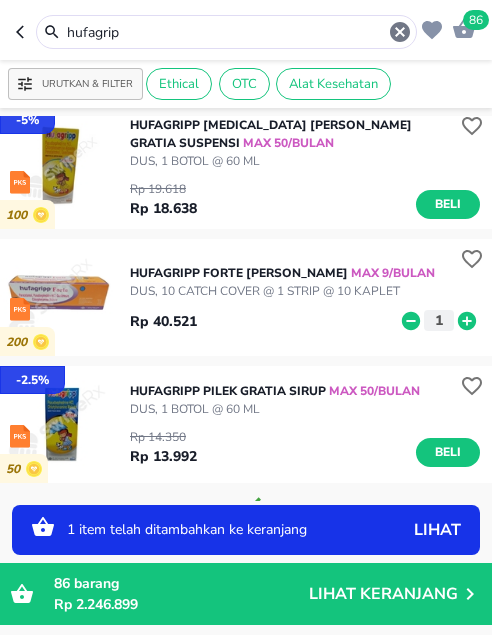 drag, startPoint x: 146, startPoint y: 31, endPoint x: 13, endPoint y: 36, distance: 133.09395 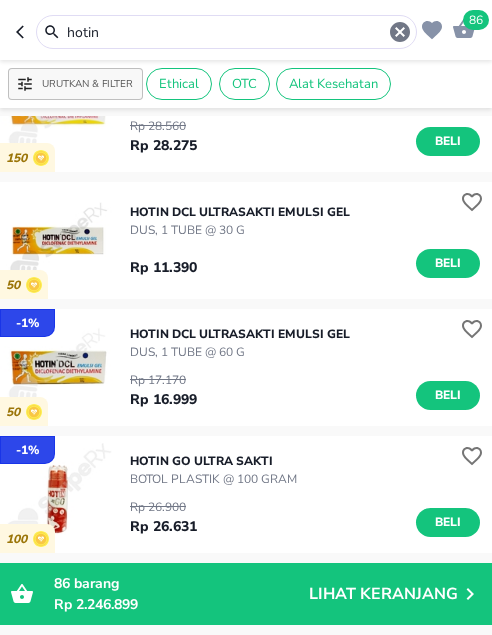 scroll, scrollTop: 1340, scrollLeft: 0, axis: vertical 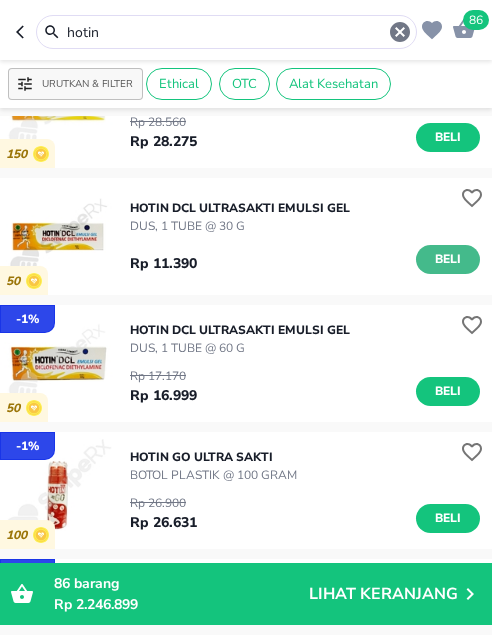 click on "Beli" at bounding box center [448, 259] 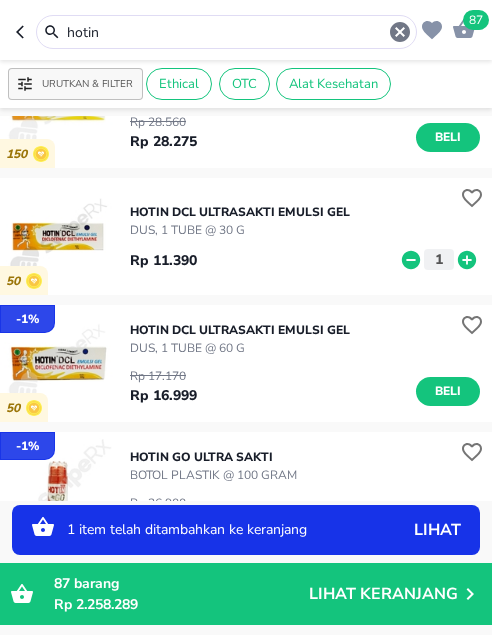 click 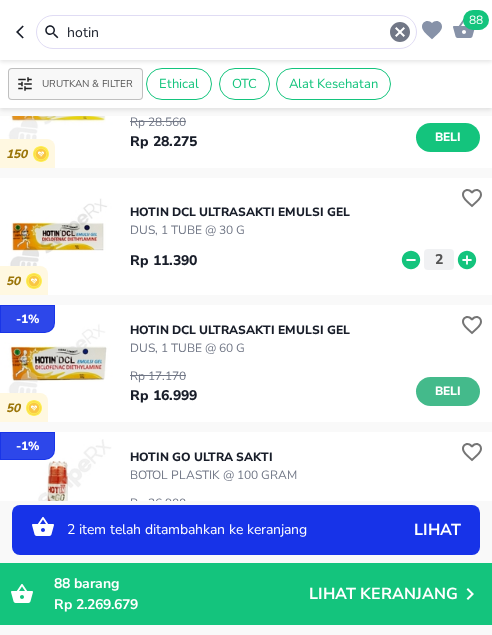click on "Beli" at bounding box center [448, 391] 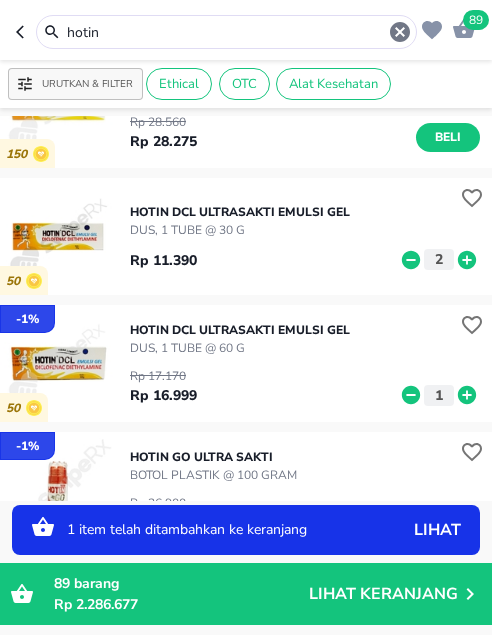 click 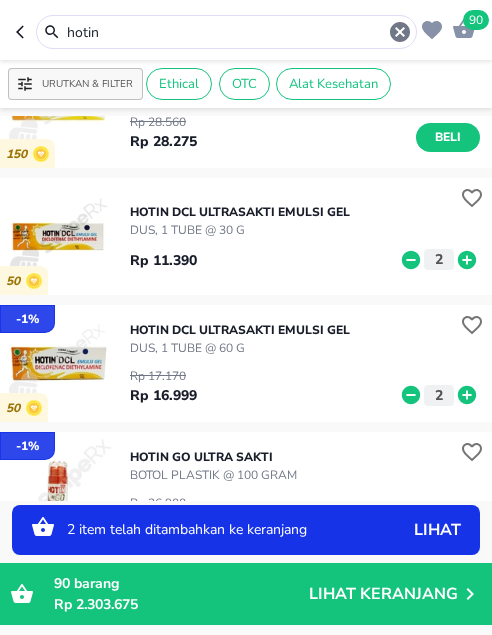 drag, startPoint x: 128, startPoint y: 32, endPoint x: -18, endPoint y: 30, distance: 146.0137 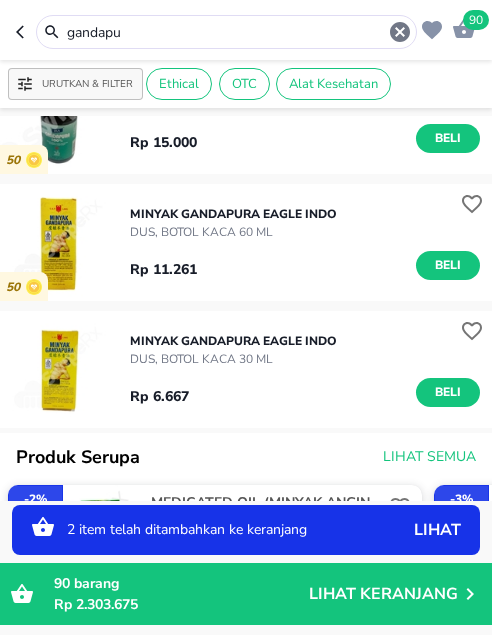 scroll, scrollTop: 0, scrollLeft: 0, axis: both 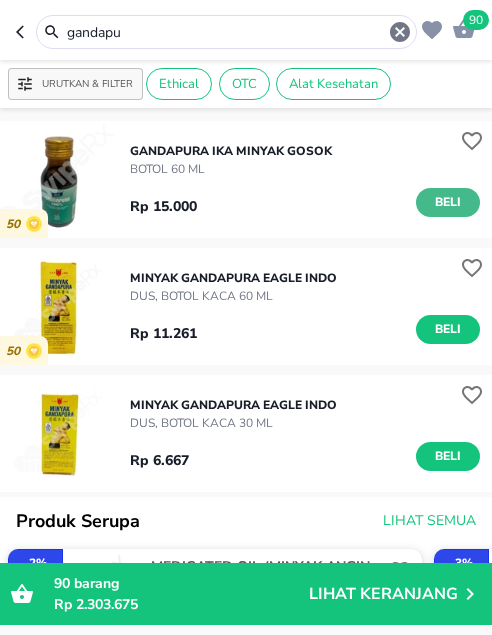 click on "Beli" at bounding box center [448, 202] 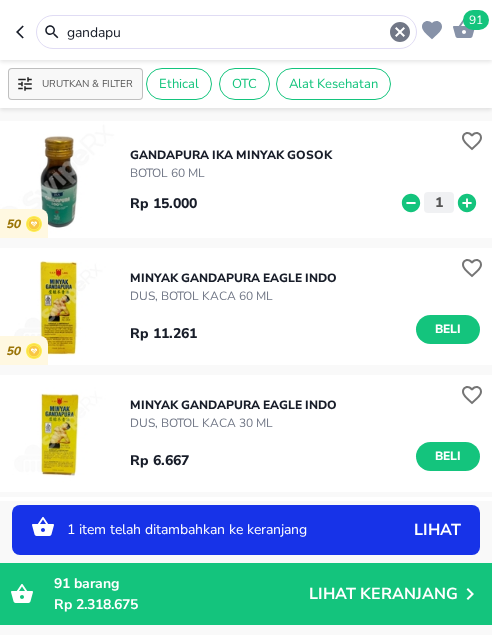 click 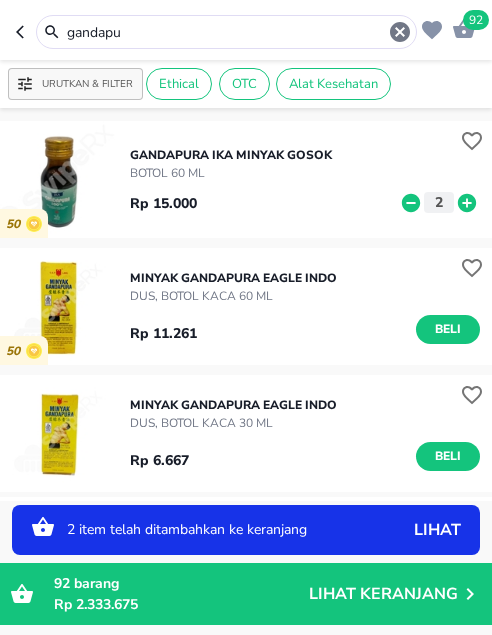 drag, startPoint x: 152, startPoint y: 30, endPoint x: 0, endPoint y: 18, distance: 152.47295 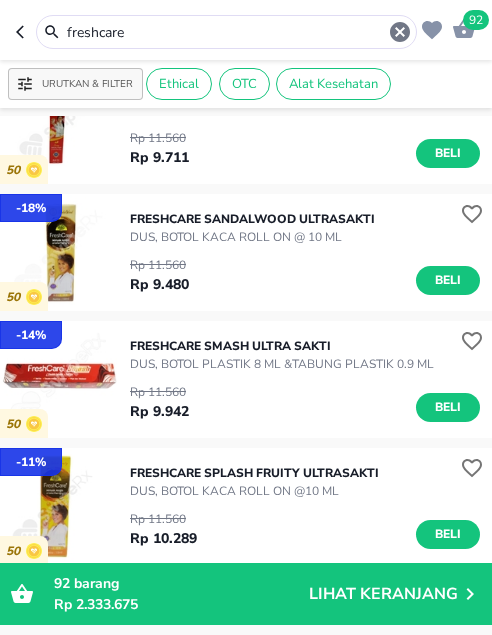 scroll, scrollTop: 1200, scrollLeft: 0, axis: vertical 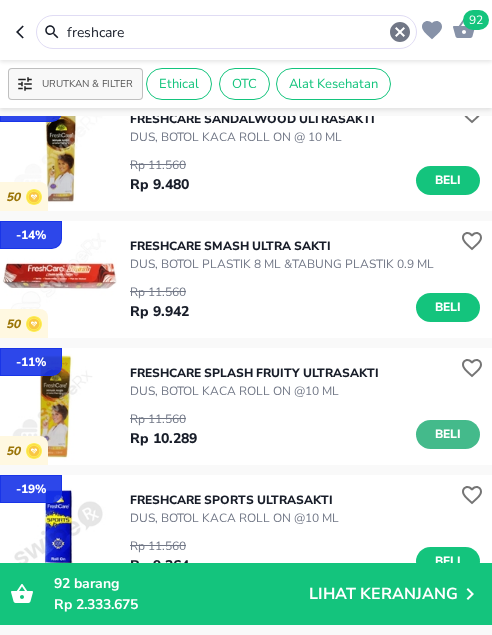 click on "Beli" at bounding box center (448, 434) 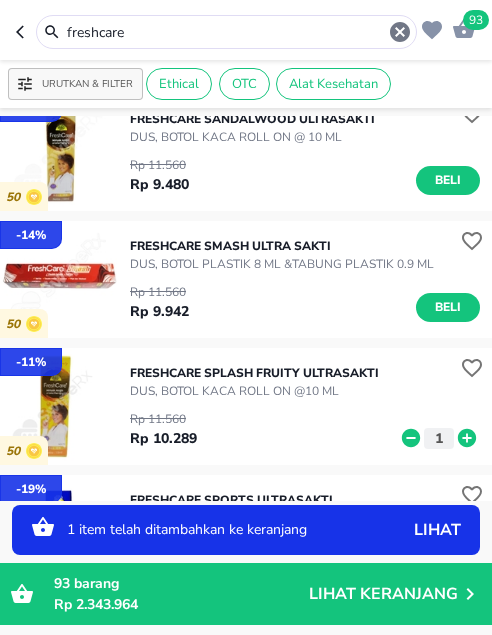 click 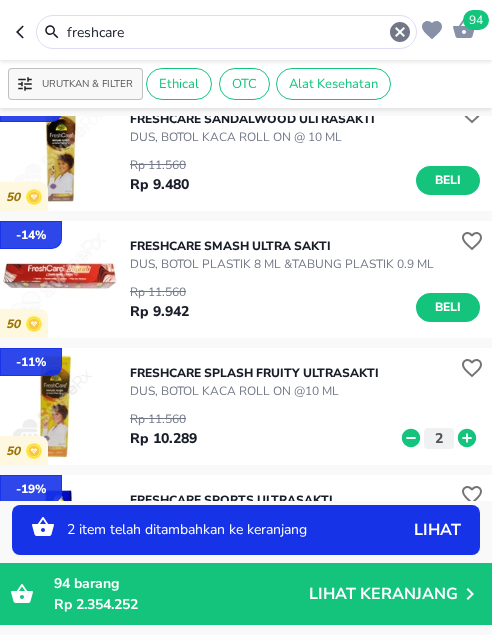 drag, startPoint x: 155, startPoint y: 29, endPoint x: 18, endPoint y: 23, distance: 137.13132 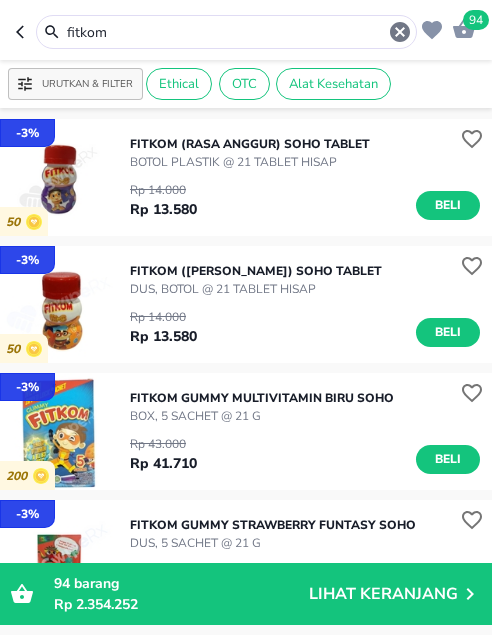 scroll, scrollTop: 0, scrollLeft: 0, axis: both 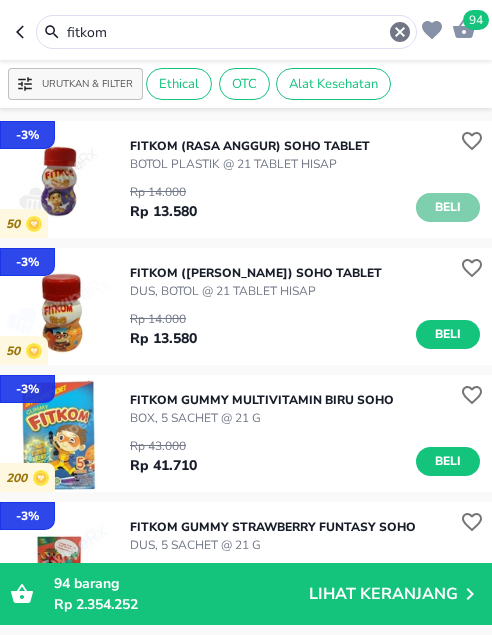 click on "Beli" at bounding box center [448, 207] 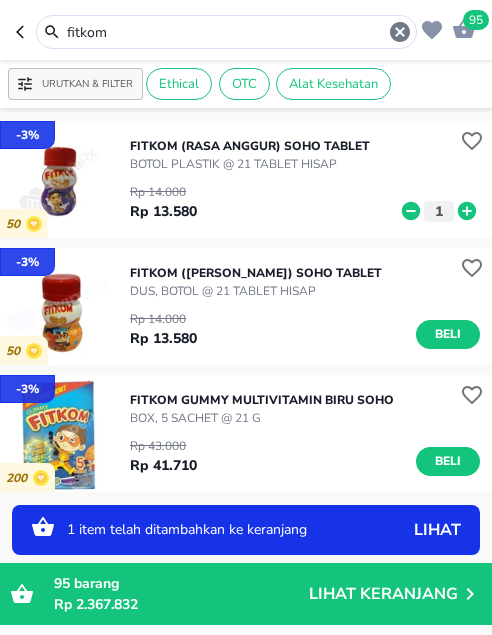 click 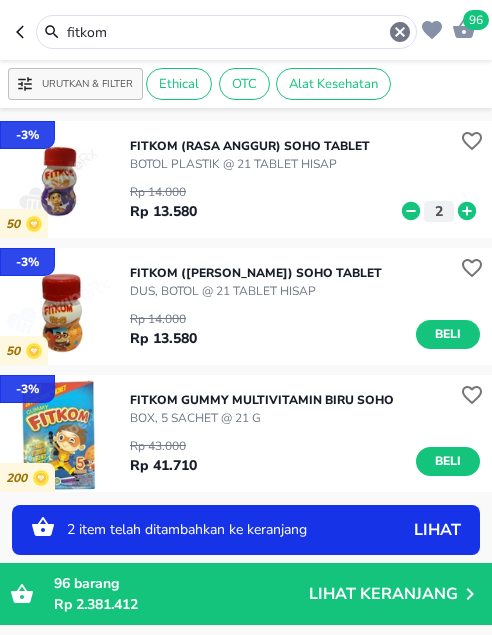 click 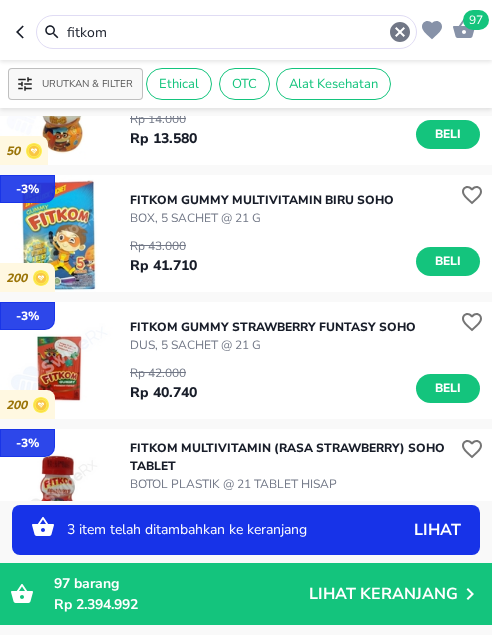 scroll, scrollTop: 300, scrollLeft: 0, axis: vertical 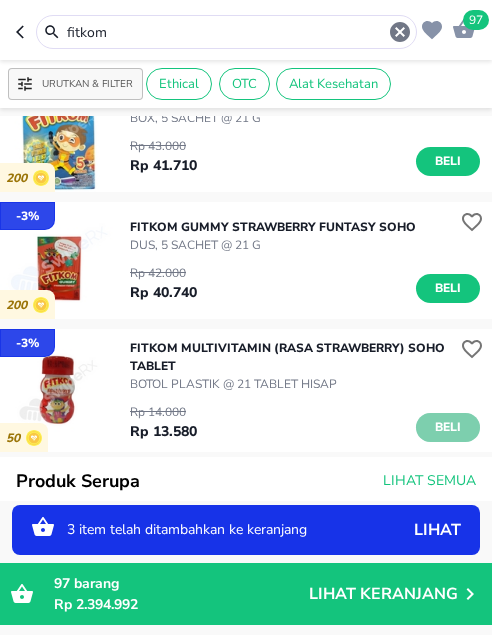 click on "Beli" at bounding box center [448, 427] 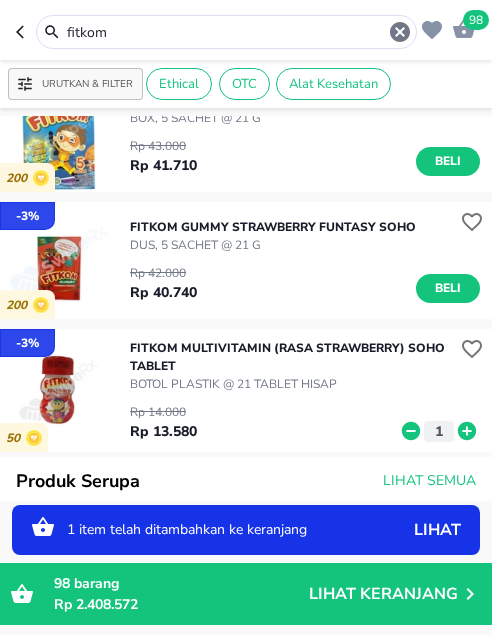 click 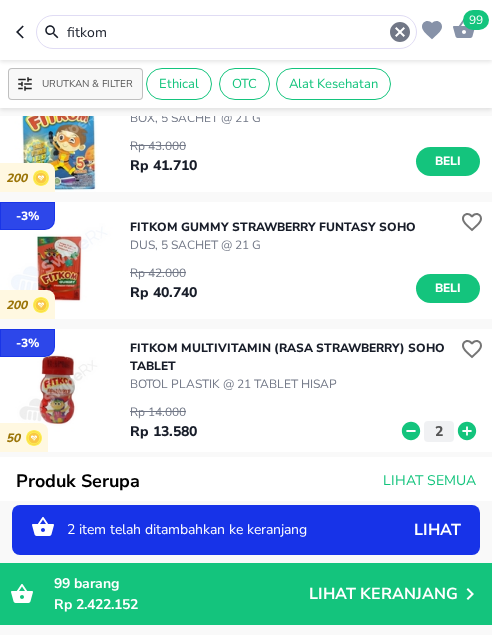click 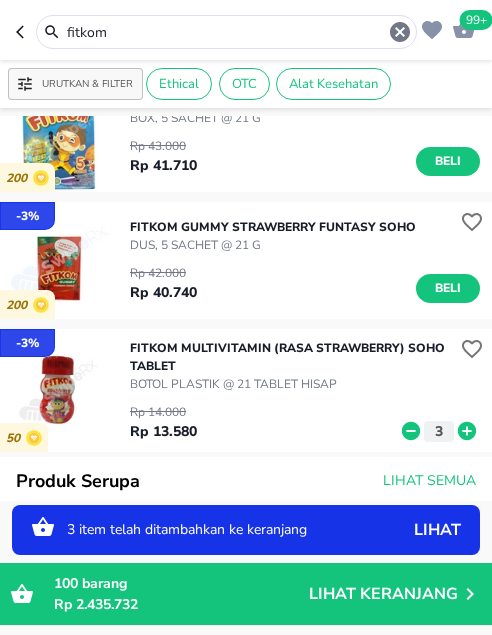 drag, startPoint x: -2, startPoint y: 16, endPoint x: -12, endPoint y: 14, distance: 10.198039 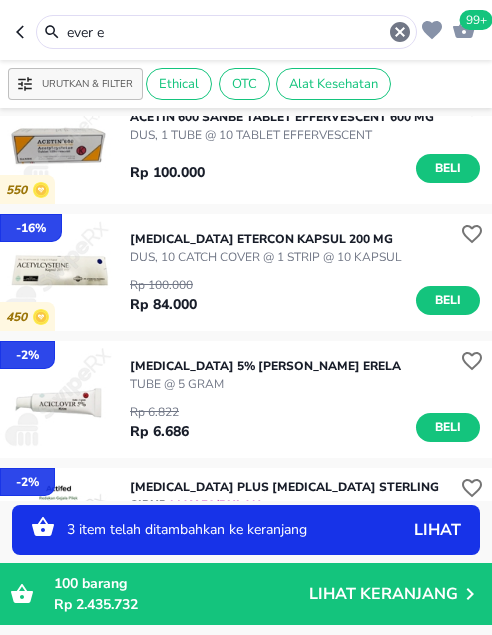 scroll, scrollTop: 0, scrollLeft: 0, axis: both 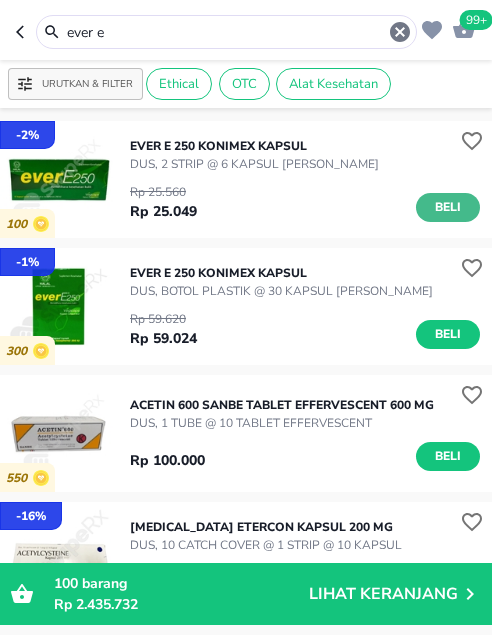 click on "Beli" at bounding box center [448, 207] 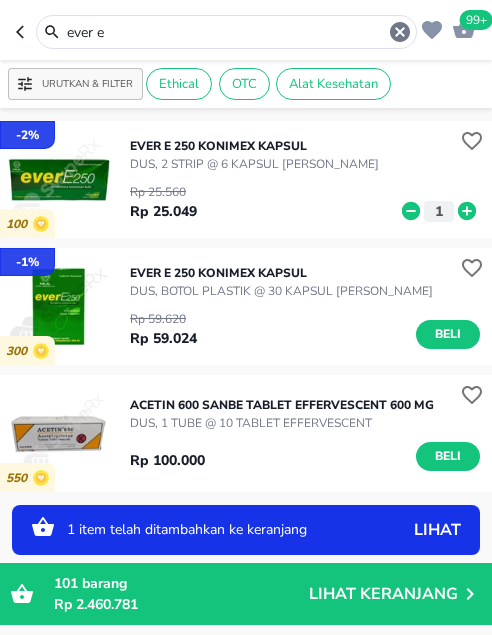 drag, startPoint x: 120, startPoint y: 35, endPoint x: 32, endPoint y: 26, distance: 88.45903 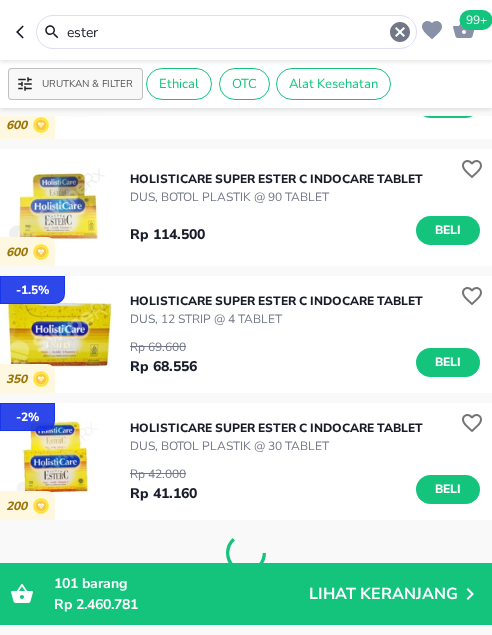 scroll, scrollTop: 1534, scrollLeft: 0, axis: vertical 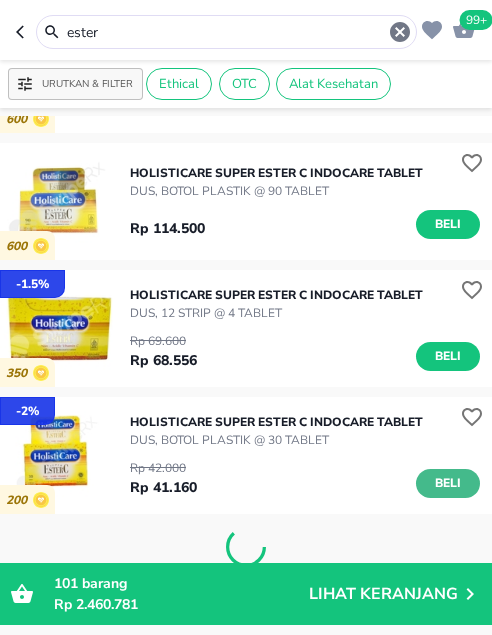 click on "Beli" at bounding box center (448, 483) 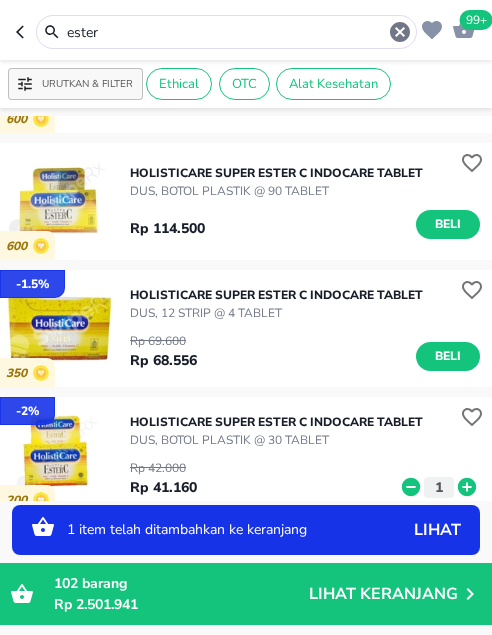 click 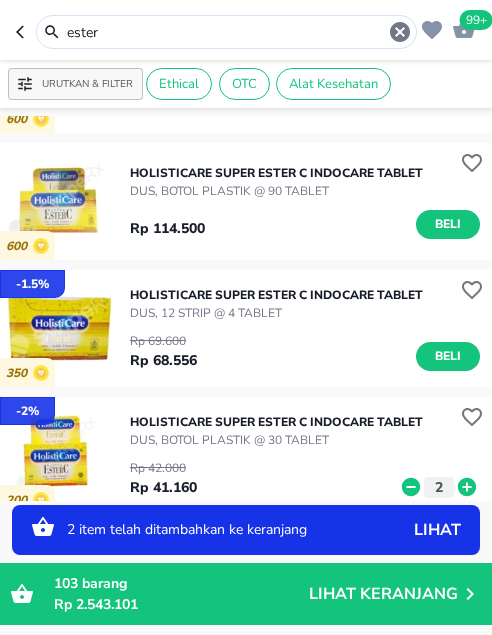 drag, startPoint x: 145, startPoint y: 32, endPoint x: 0, endPoint y: 33, distance: 145.00345 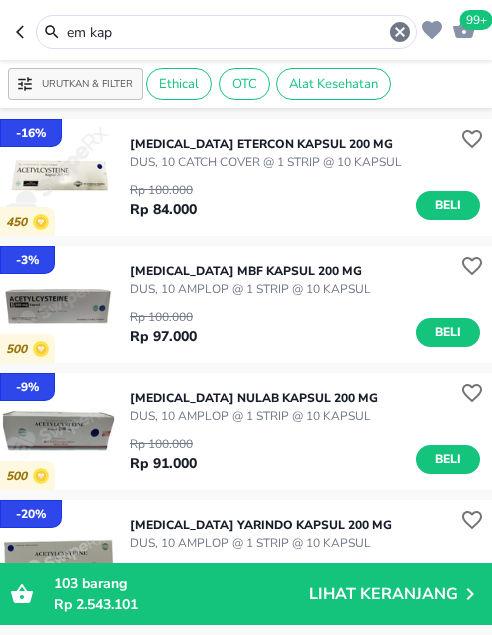scroll, scrollTop: 0, scrollLeft: 0, axis: both 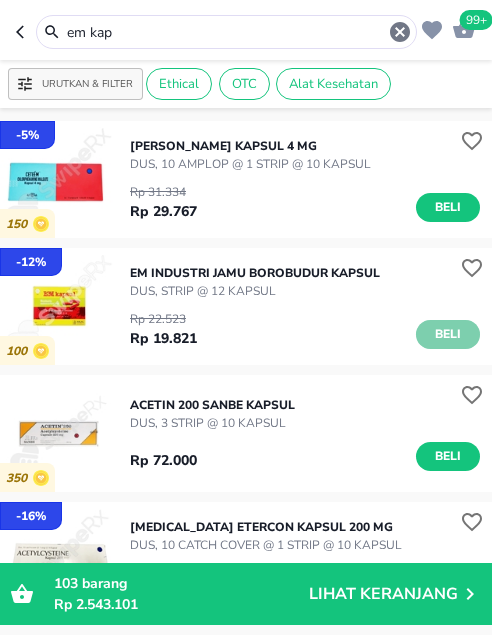 click on "Beli" at bounding box center [448, 334] 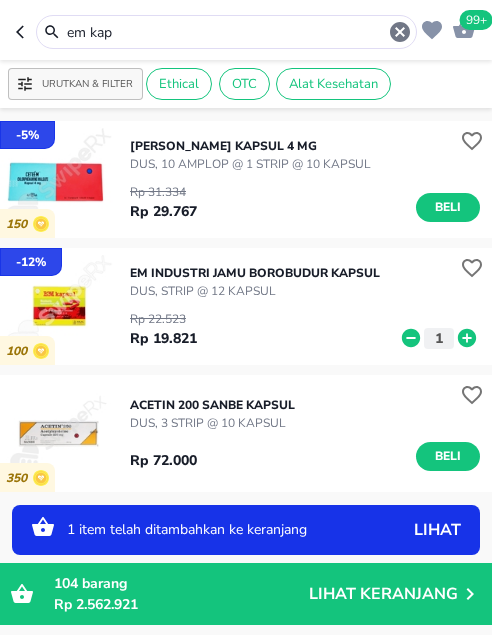 click 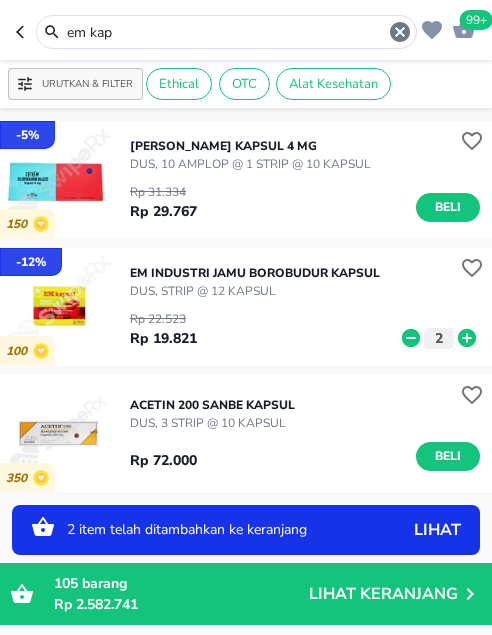 drag, startPoint x: 139, startPoint y: 32, endPoint x: -16, endPoint y: 23, distance: 155.26108 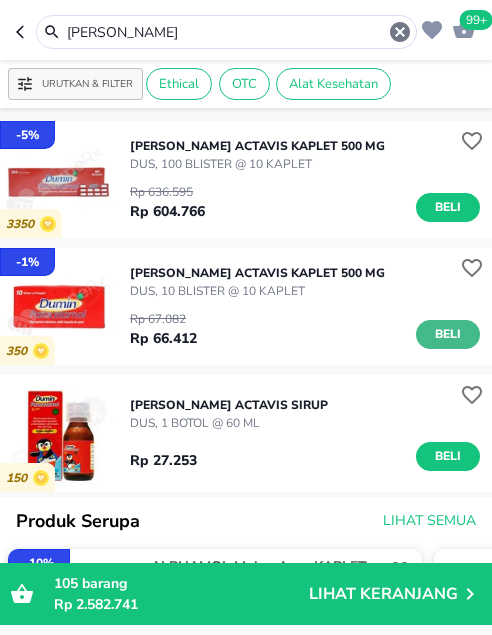 click on "Beli" at bounding box center (448, 334) 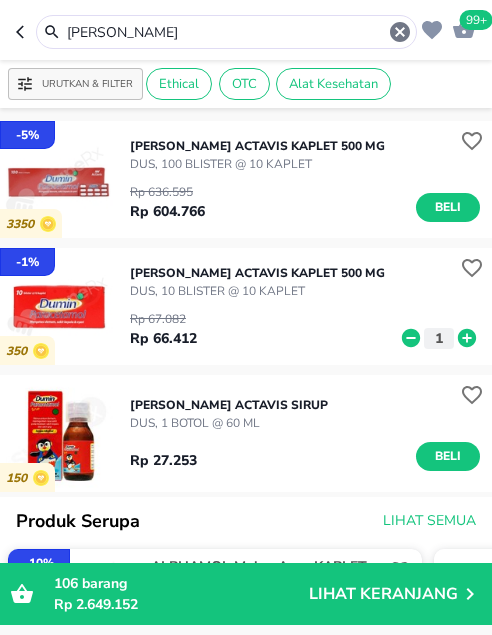 drag, startPoint x: 125, startPoint y: 36, endPoint x: 47, endPoint y: 25, distance: 78.77182 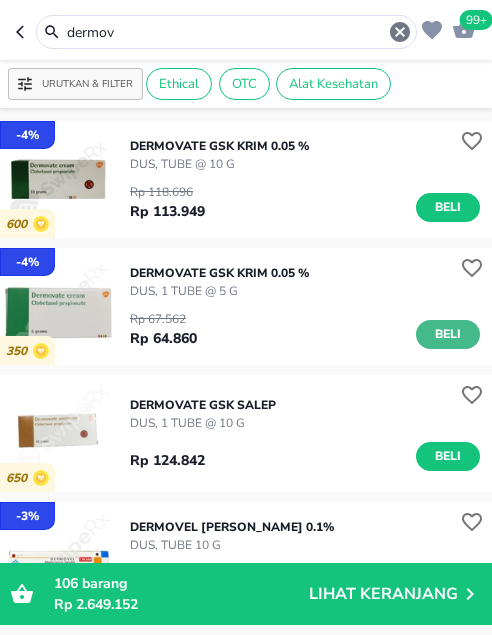 click on "Beli" at bounding box center (448, 334) 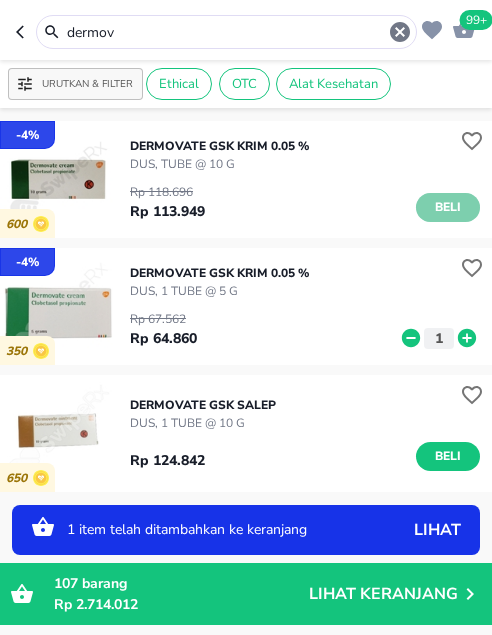 click on "Beli" at bounding box center (448, 207) 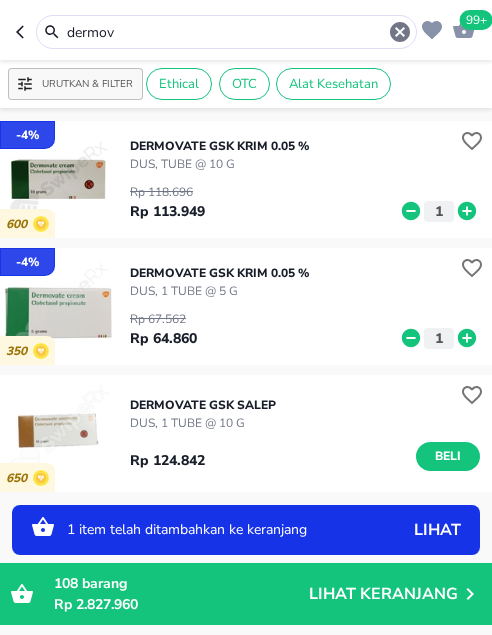 drag, startPoint x: 142, startPoint y: 27, endPoint x: 49, endPoint y: 22, distance: 93.13431 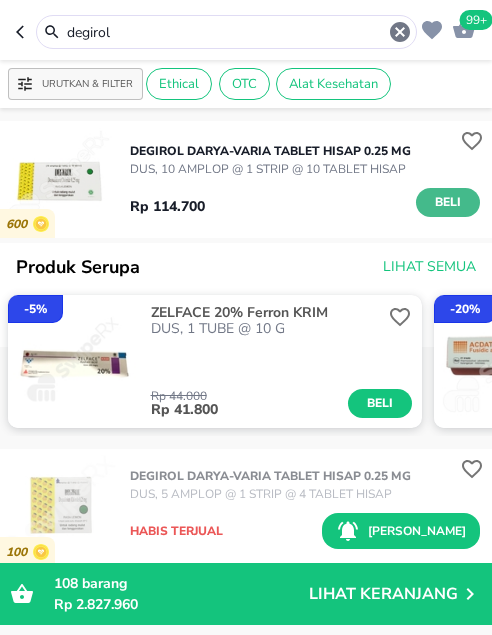 click on "Beli" at bounding box center [448, 202] 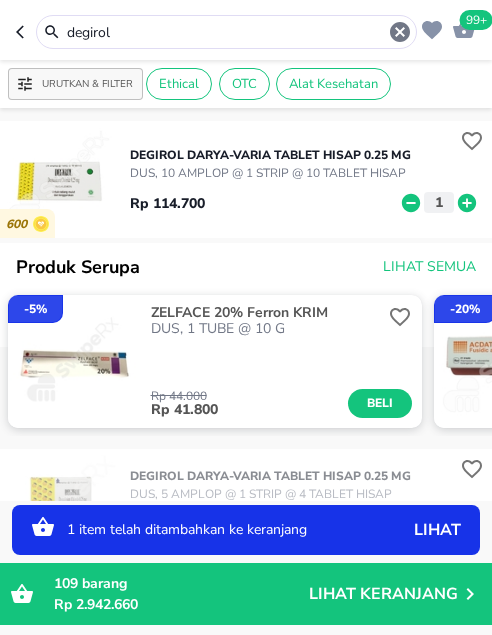 drag, startPoint x: 157, startPoint y: 27, endPoint x: 16, endPoint y: 7, distance: 142.41138 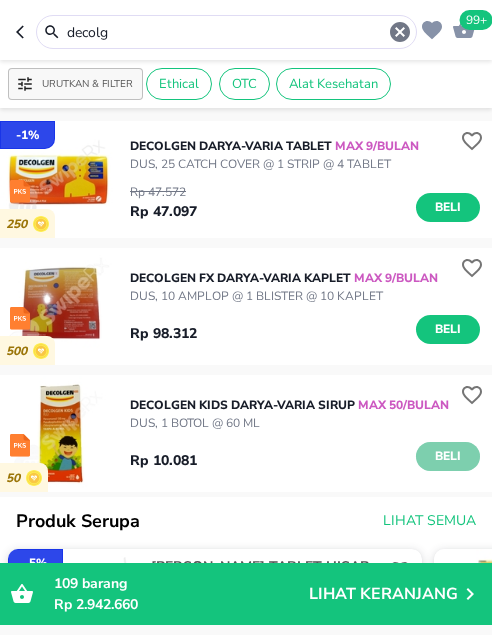 click on "Beli" at bounding box center (448, 456) 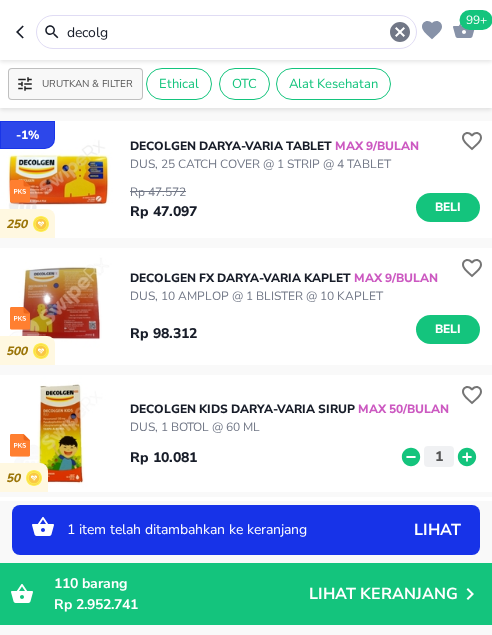 click 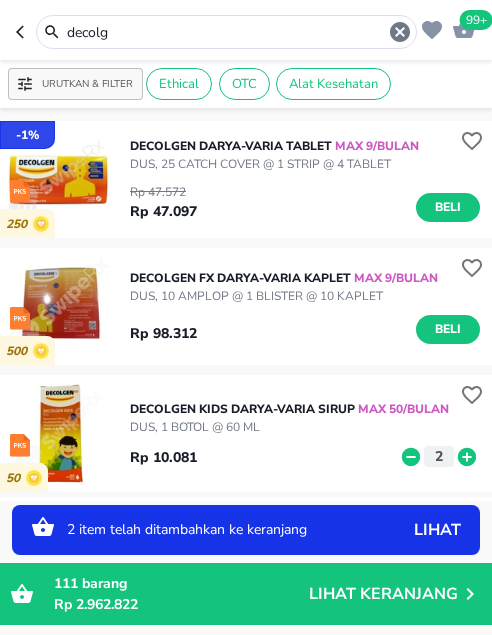 drag, startPoint x: 117, startPoint y: 30, endPoint x: 32, endPoint y: 29, distance: 85.00588 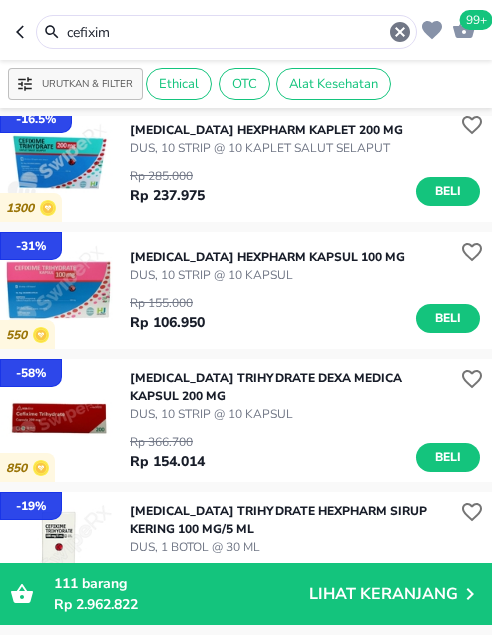 scroll, scrollTop: 300, scrollLeft: 0, axis: vertical 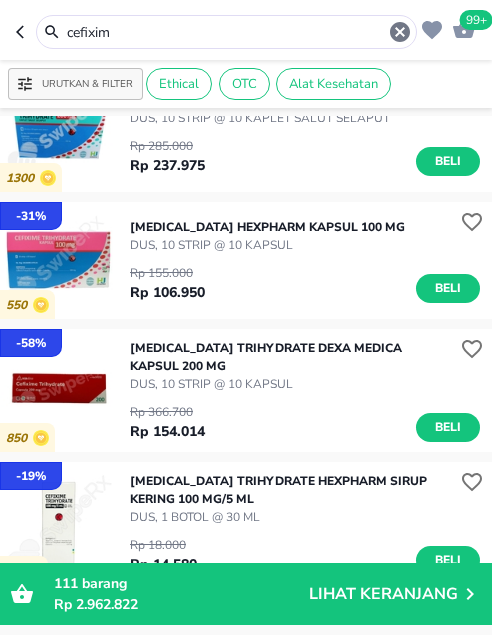 drag, startPoint x: 92, startPoint y: 31, endPoint x: 10, endPoint y: 20, distance: 82.73451 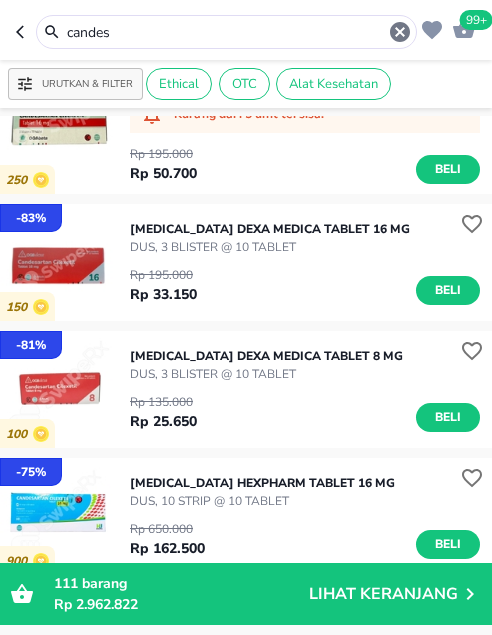 scroll, scrollTop: 25, scrollLeft: 0, axis: vertical 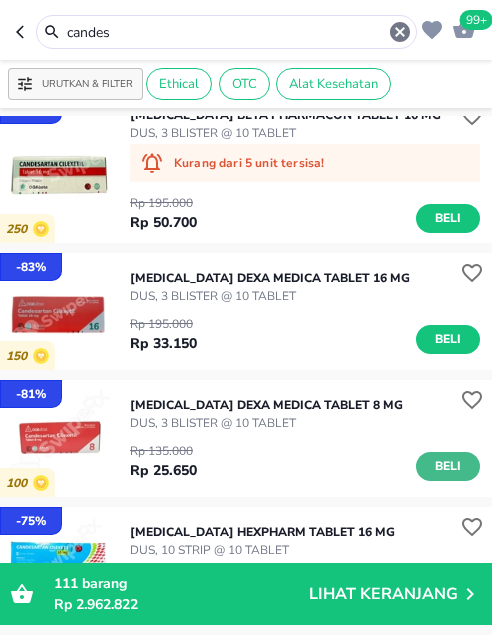 click on "Beli" at bounding box center (448, 466) 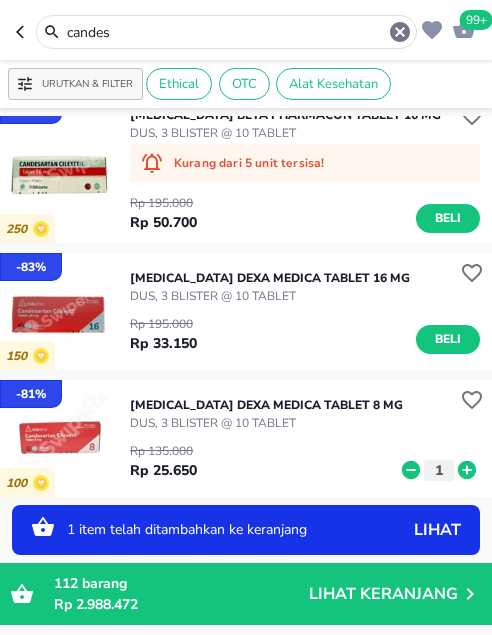 drag, startPoint x: 129, startPoint y: 34, endPoint x: -36, endPoint y: 23, distance: 165.36626 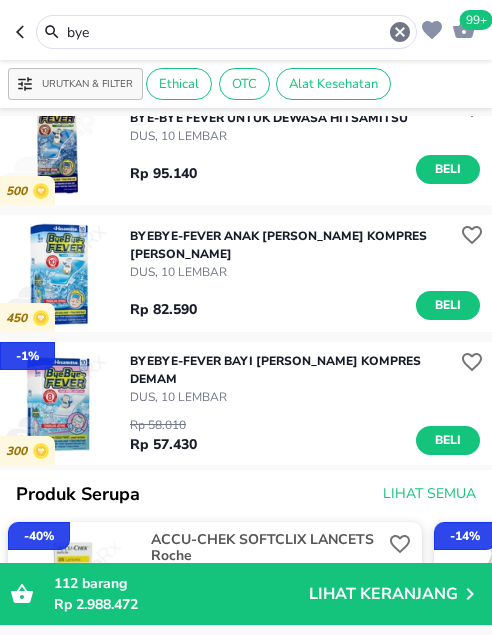 scroll, scrollTop: 0, scrollLeft: 0, axis: both 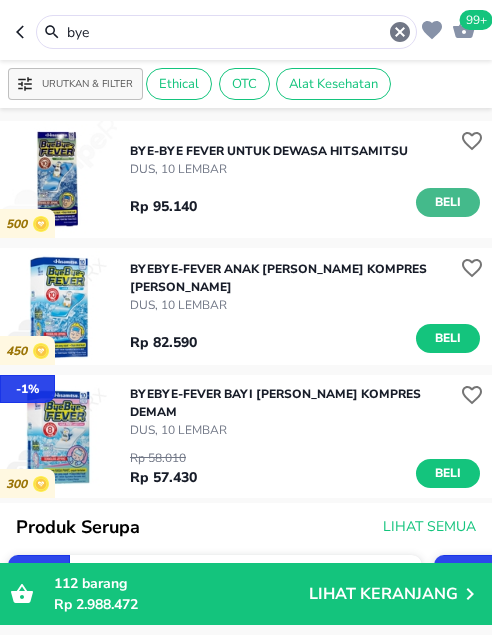 click on "Beli" at bounding box center [448, 202] 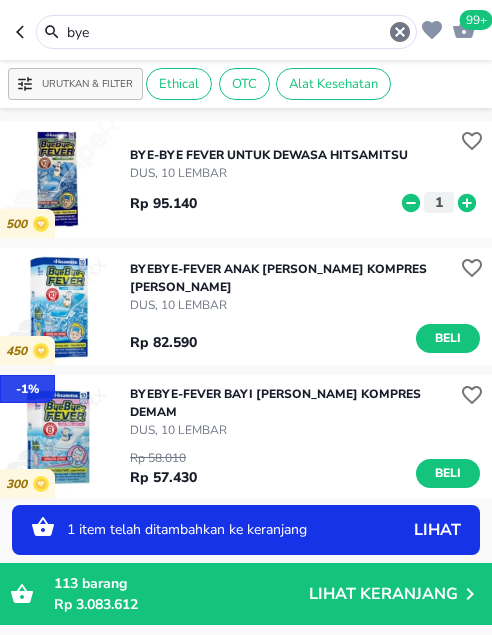drag, startPoint x: 149, startPoint y: 37, endPoint x: 26, endPoint y: 28, distance: 123.32883 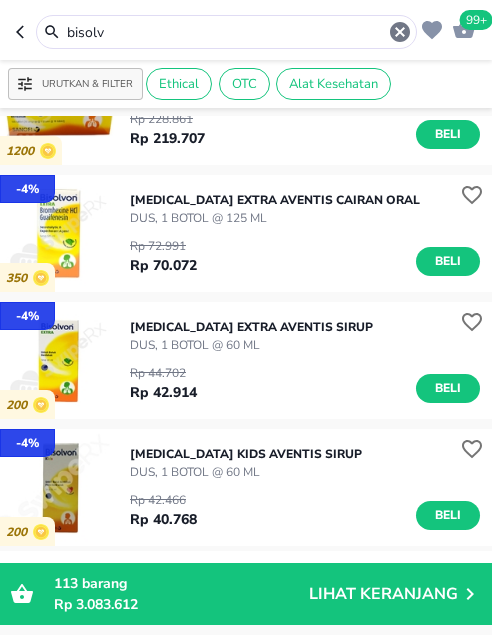 scroll, scrollTop: 300, scrollLeft: 0, axis: vertical 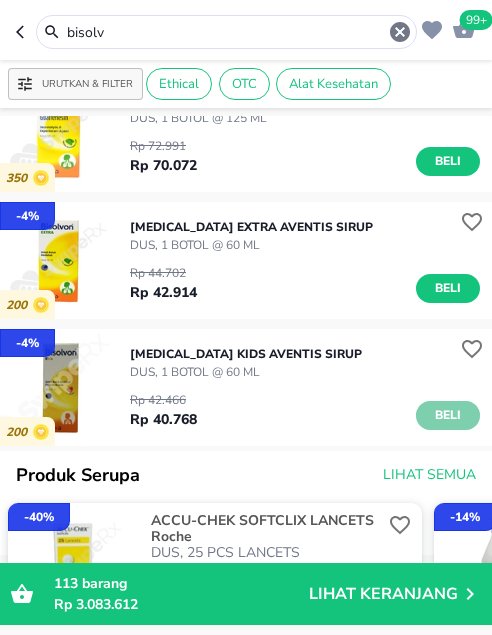 click on "Beli" at bounding box center (448, 415) 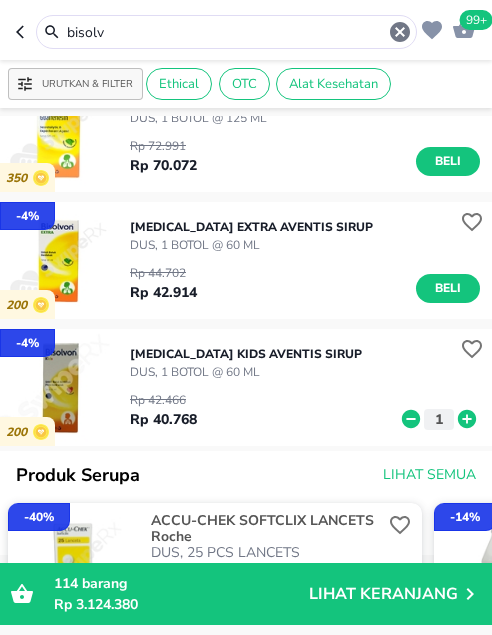 drag, startPoint x: 152, startPoint y: 26, endPoint x: 28, endPoint y: 13, distance: 124.67959 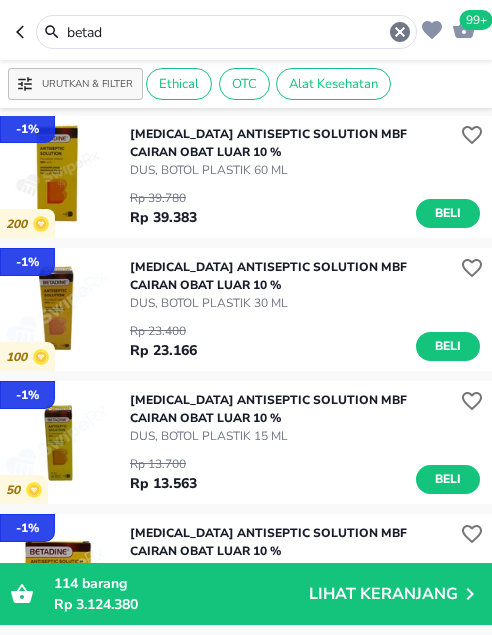 scroll, scrollTop: 0, scrollLeft: 0, axis: both 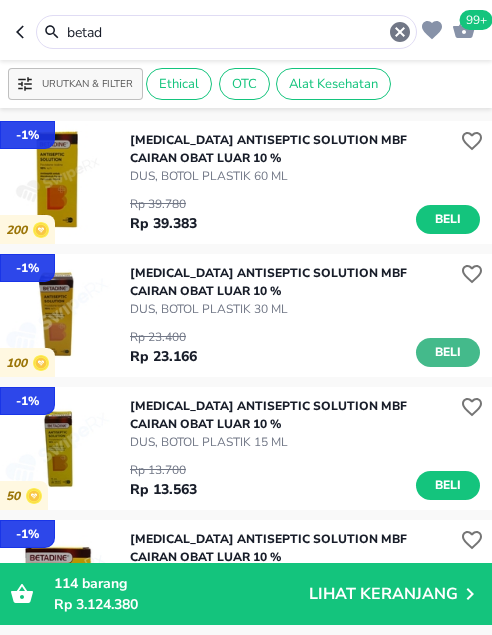 click on "Beli" at bounding box center [448, 352] 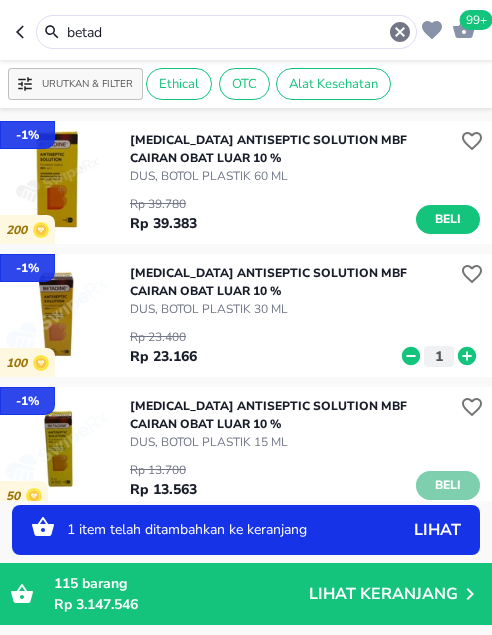 click on "Beli" at bounding box center (448, 485) 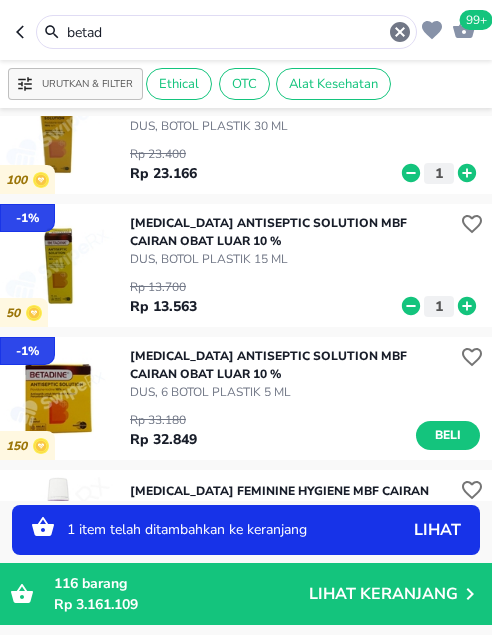 scroll, scrollTop: 200, scrollLeft: 0, axis: vertical 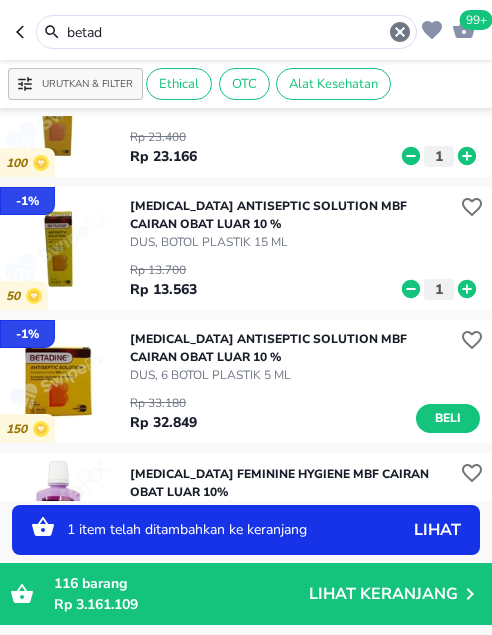 click 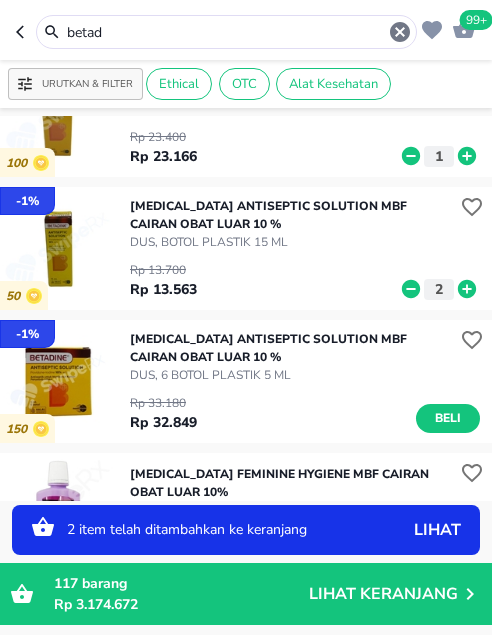 drag, startPoint x: 149, startPoint y: 35, endPoint x: 1, endPoint y: 22, distance: 148.56985 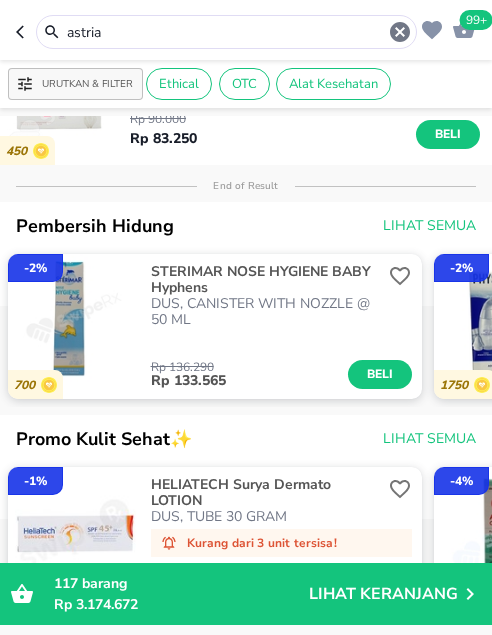 scroll, scrollTop: 0, scrollLeft: 0, axis: both 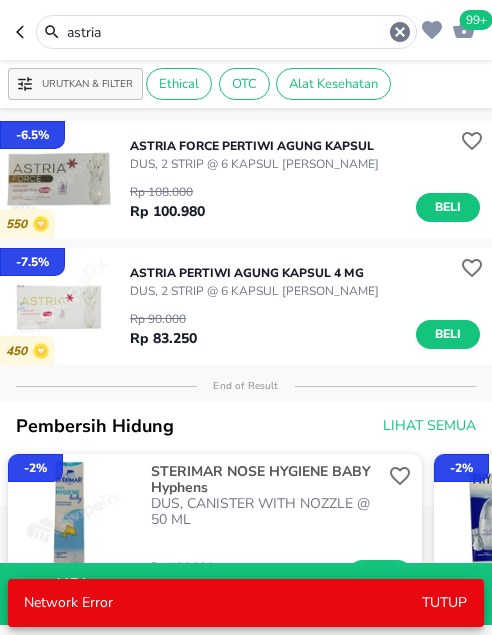 click on "Tutup" at bounding box center [444, 603] 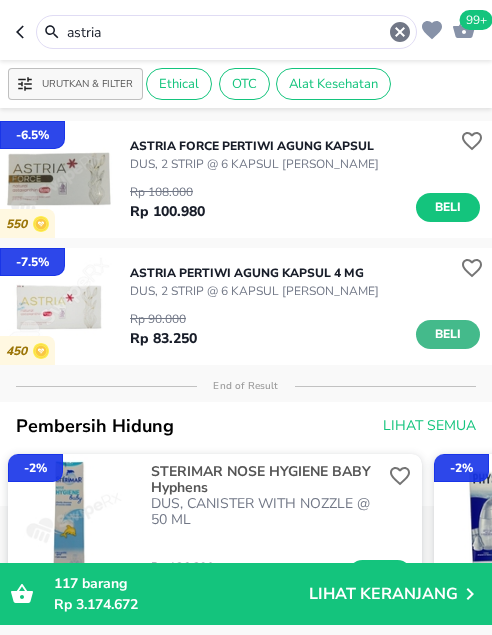 click on "Beli" at bounding box center (448, 334) 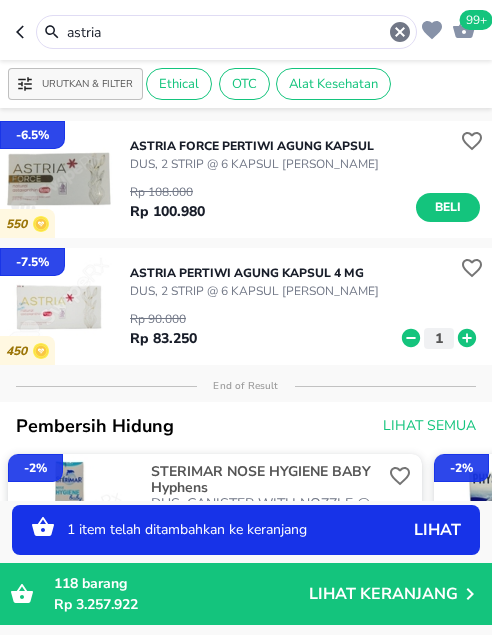 drag, startPoint x: 86, startPoint y: 32, endPoint x: 136, endPoint y: 33, distance: 50.01 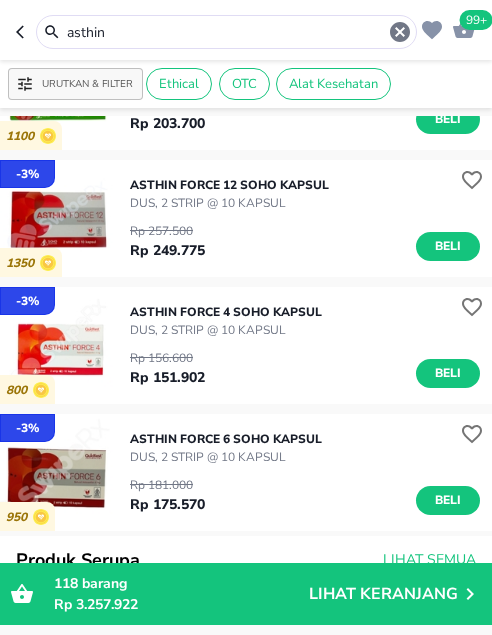 scroll, scrollTop: 0, scrollLeft: 0, axis: both 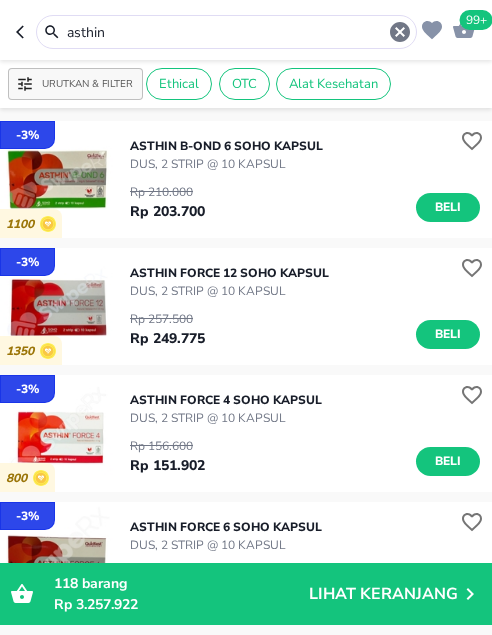 drag, startPoint x: 103, startPoint y: 26, endPoint x: -13, endPoint y: 23, distance: 116.03879 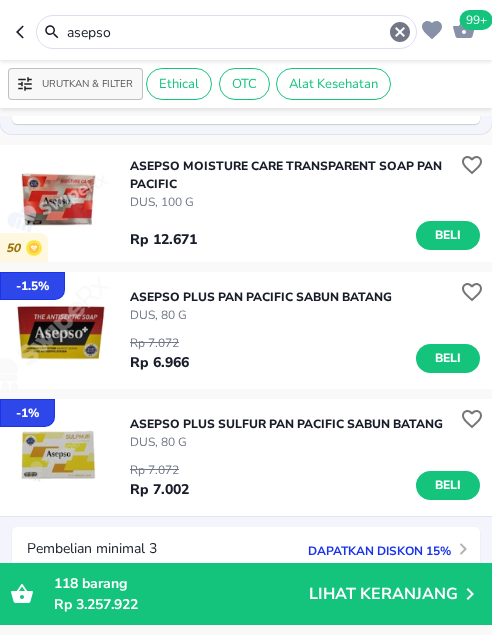 scroll, scrollTop: 1400, scrollLeft: 0, axis: vertical 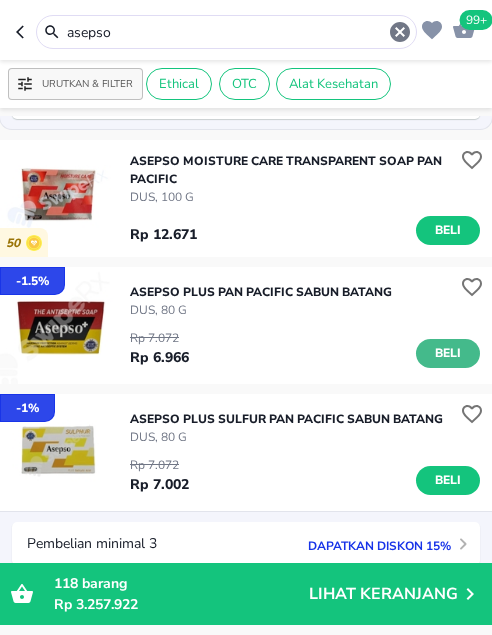 click on "Beli" at bounding box center (448, 353) 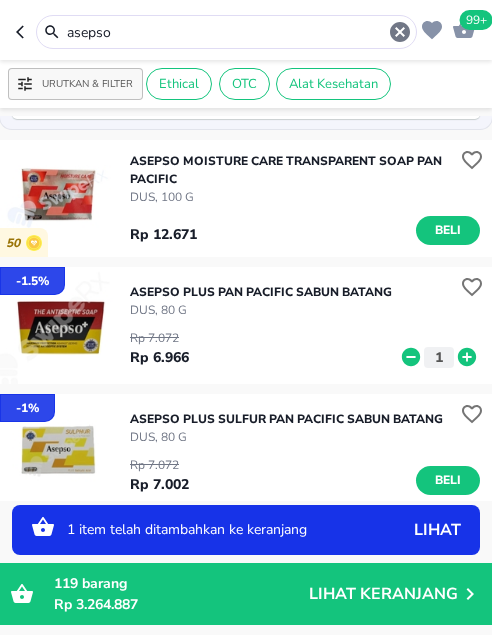 click 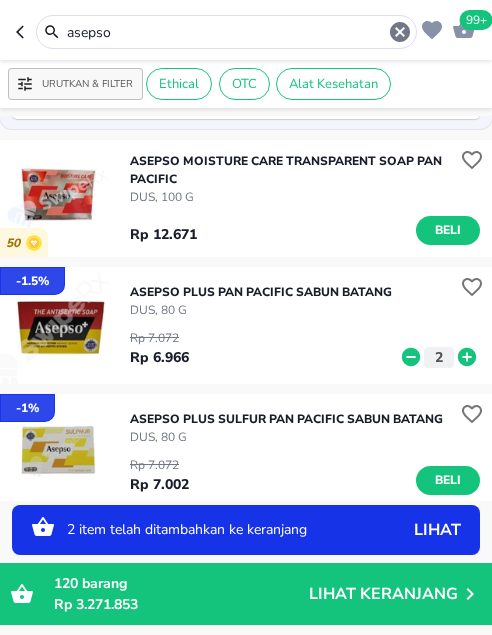 click 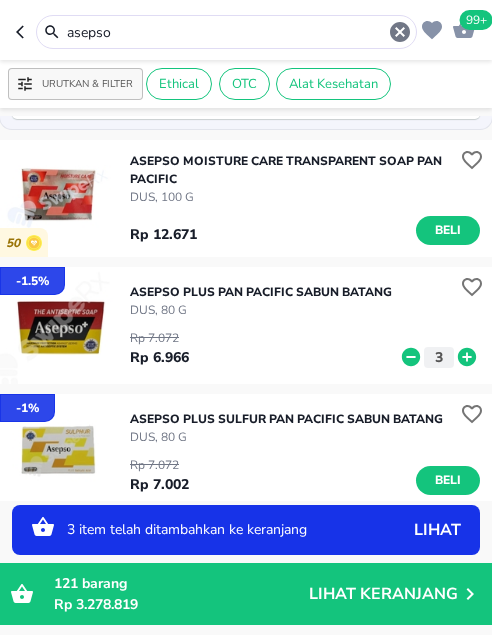 click 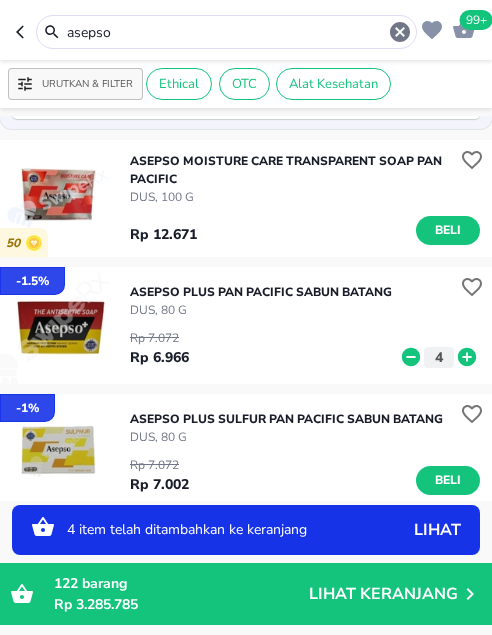 drag, startPoint x: 127, startPoint y: 34, endPoint x: 17, endPoint y: 25, distance: 110.36757 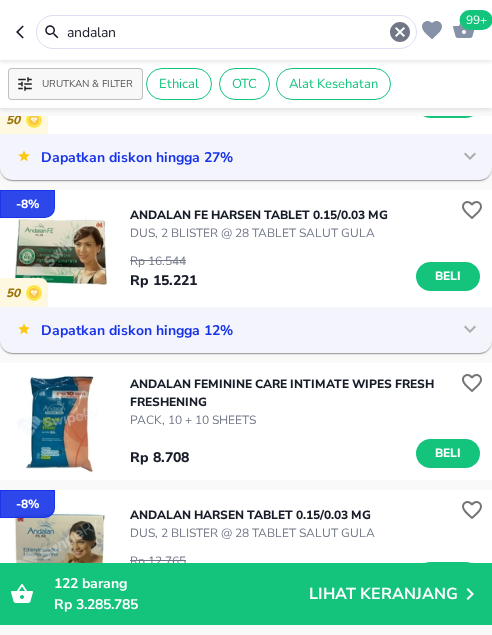 scroll, scrollTop: 400, scrollLeft: 0, axis: vertical 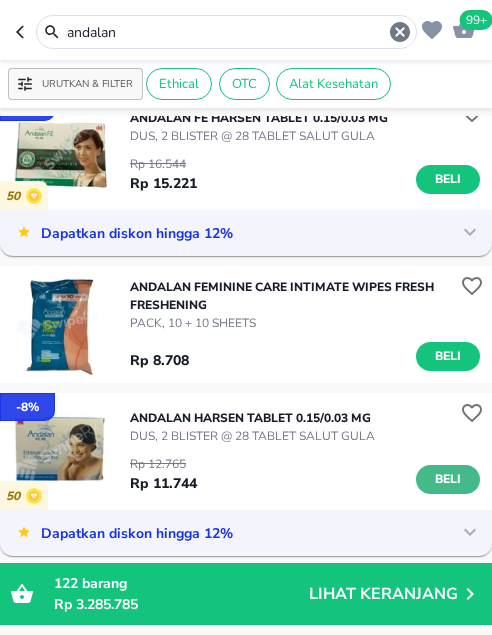 click on "Beli" at bounding box center (448, 479) 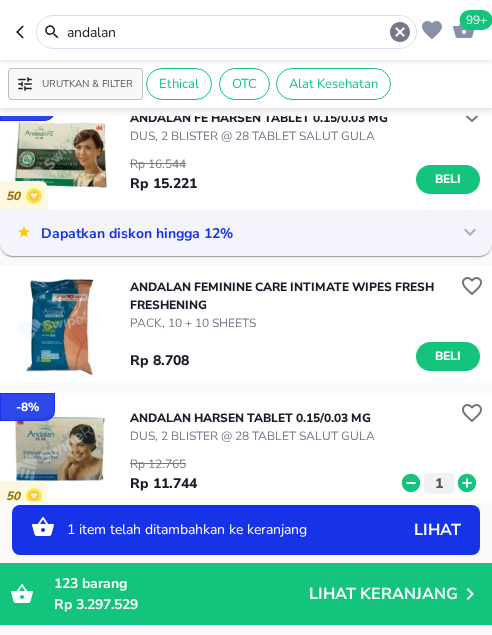 click 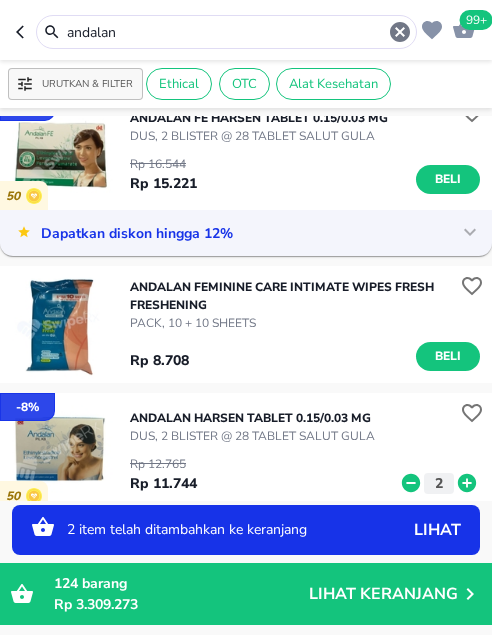 click 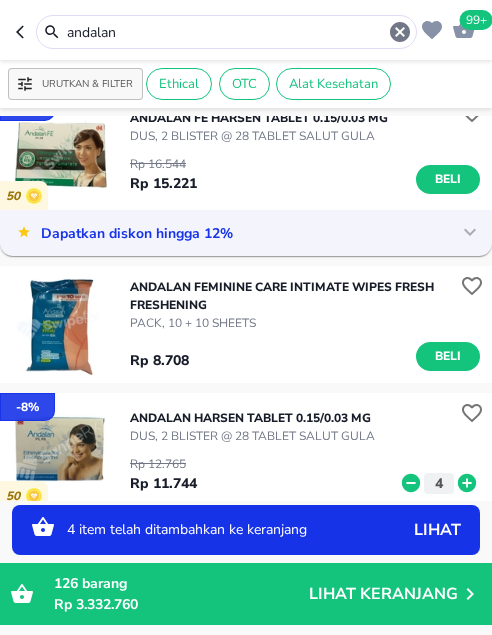 drag, startPoint x: 147, startPoint y: 35, endPoint x: 23, endPoint y: 22, distance: 124.67959 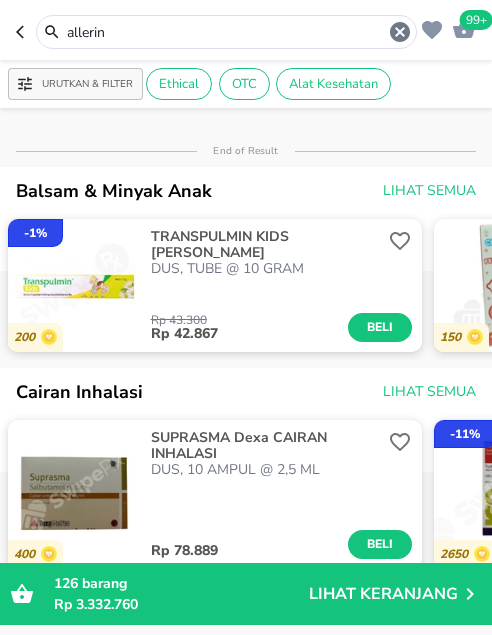 scroll, scrollTop: 0, scrollLeft: 0, axis: both 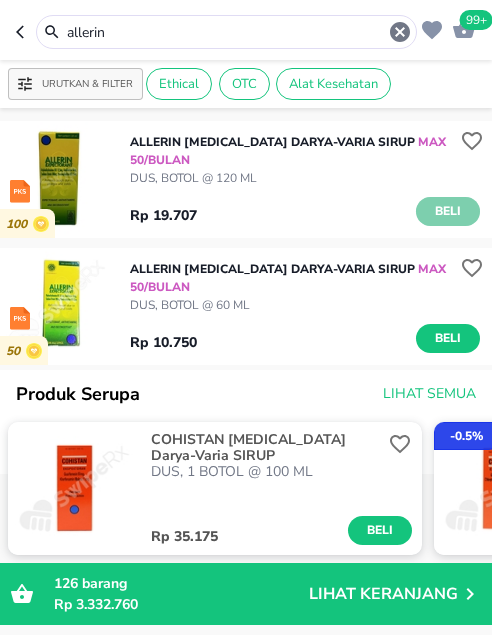 click on "Beli" at bounding box center [448, 211] 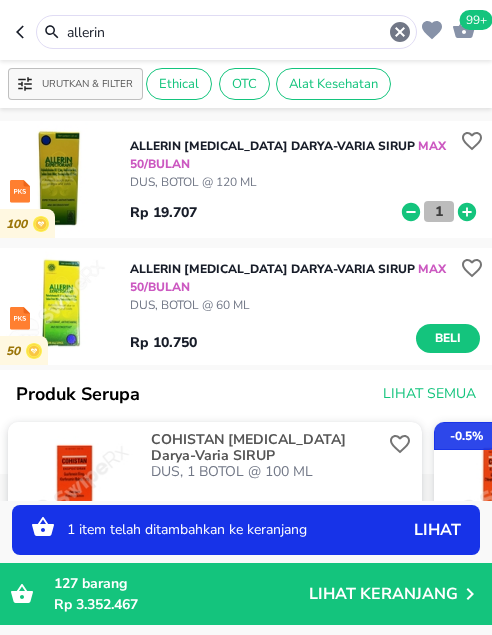 click on "1" at bounding box center [439, 211] 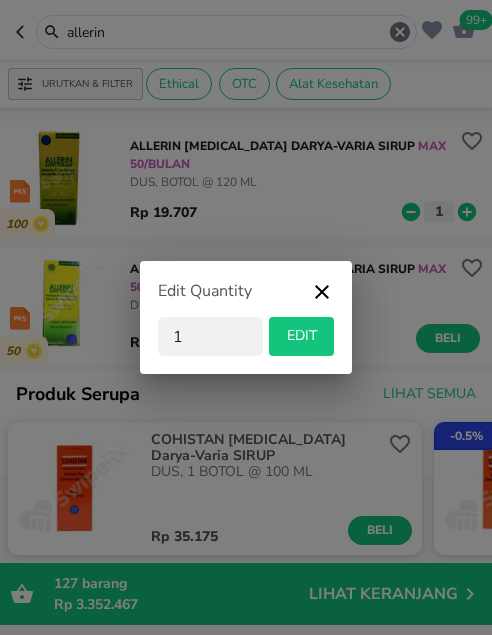 click on "Edit Quantity  1 EDIT" at bounding box center (246, 317) 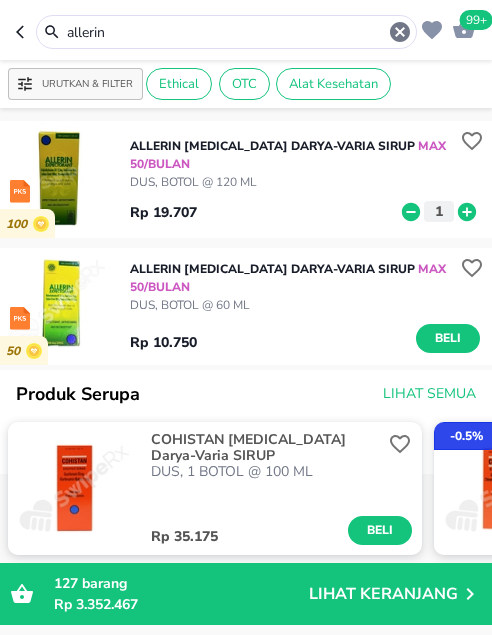 click 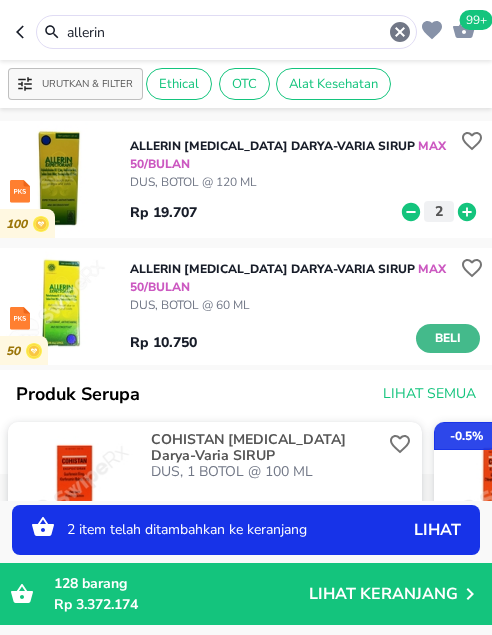 click on "Beli" at bounding box center (448, 338) 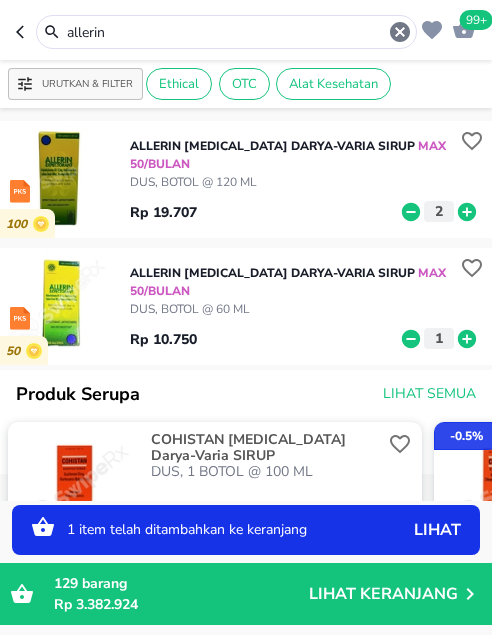 click 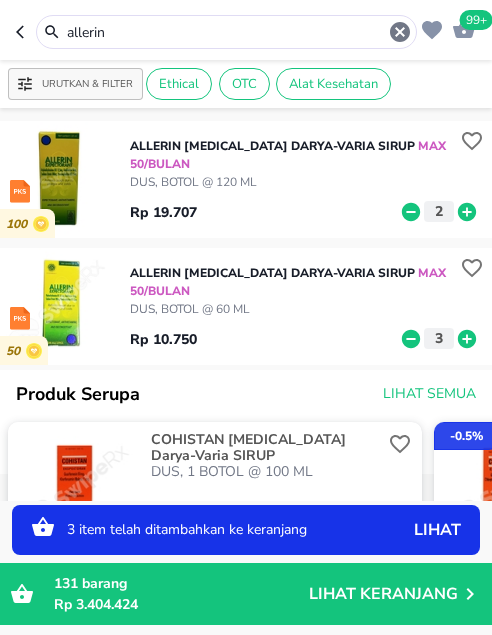 click 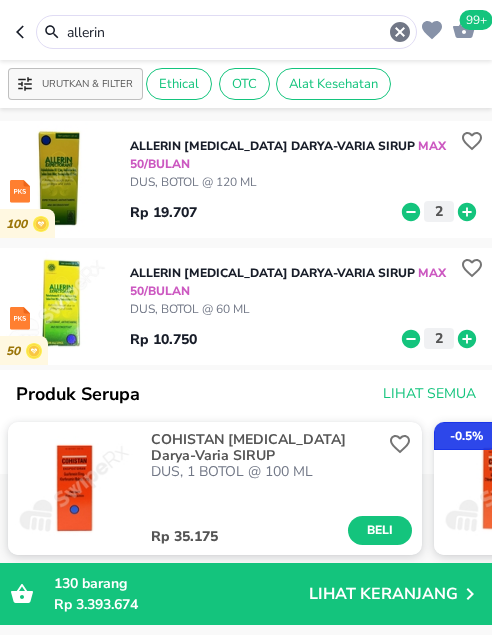 drag, startPoint x: 130, startPoint y: 35, endPoint x: 0, endPoint y: 21, distance: 130.75168 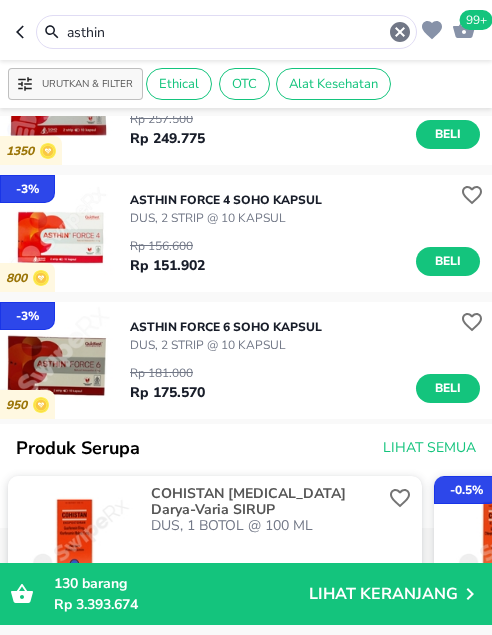 scroll, scrollTop: 100, scrollLeft: 0, axis: vertical 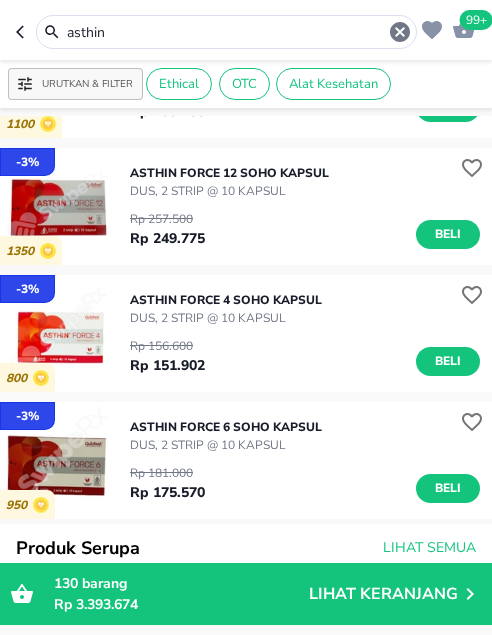 drag, startPoint x: 117, startPoint y: 37, endPoint x: 25, endPoint y: 23, distance: 93.05912 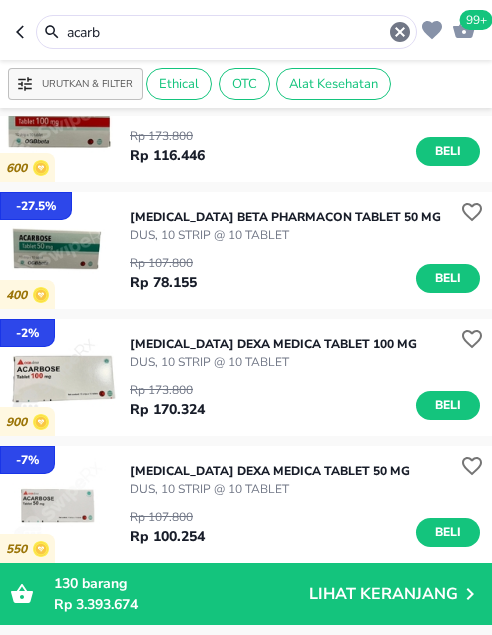 scroll, scrollTop: 100, scrollLeft: 0, axis: vertical 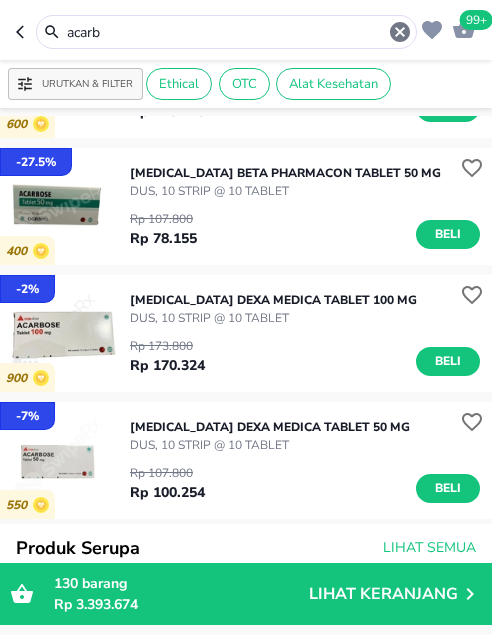 drag, startPoint x: 122, startPoint y: 28, endPoint x: 11, endPoint y: 25, distance: 111.040535 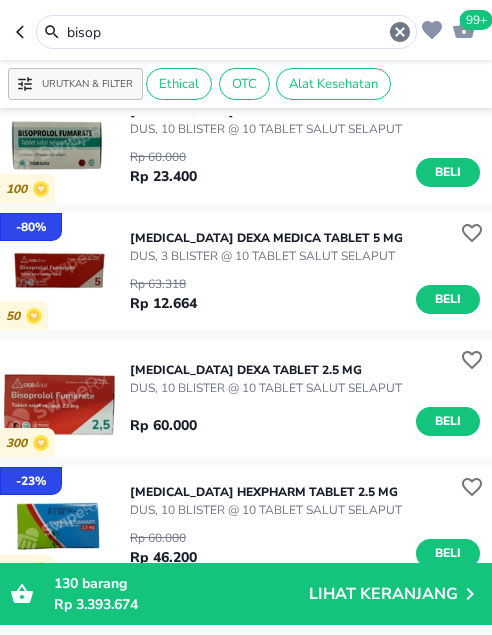 scroll, scrollTop: 0, scrollLeft: 0, axis: both 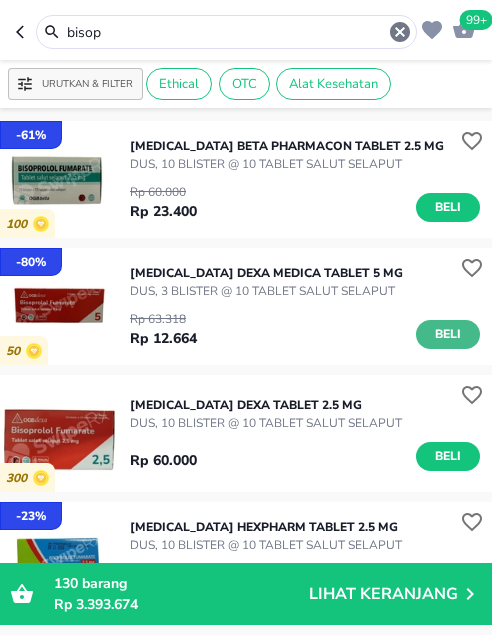 click on "Beli" at bounding box center [448, 334] 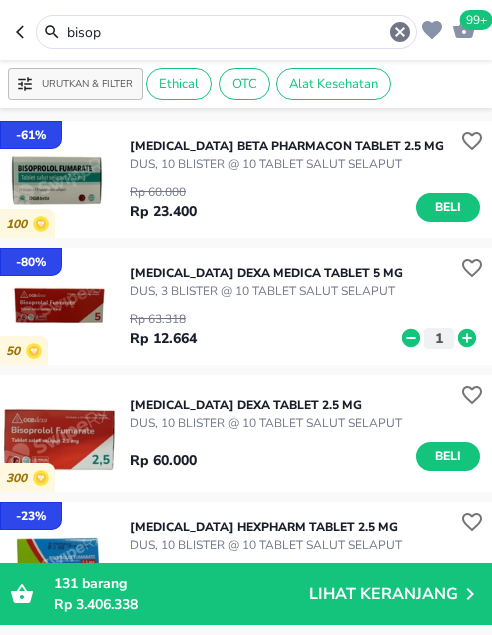 drag, startPoint x: 140, startPoint y: 32, endPoint x: 1, endPoint y: 18, distance: 139.70326 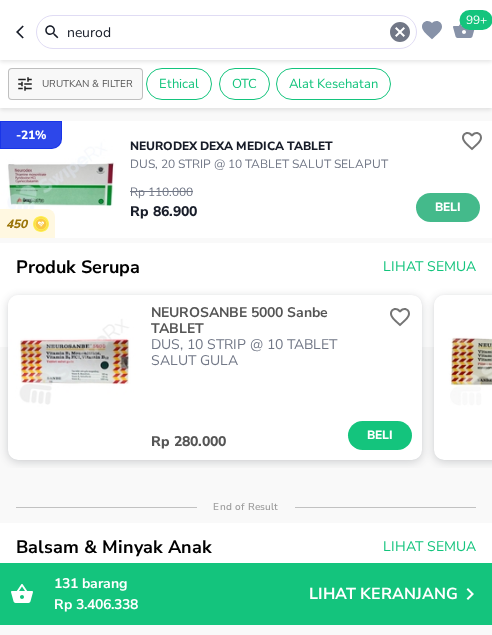 click on "Beli" at bounding box center (448, 207) 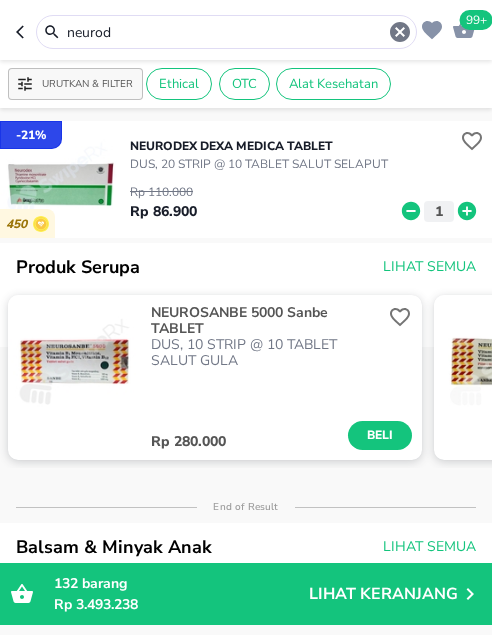 drag, startPoint x: 158, startPoint y: 32, endPoint x: -14, endPoint y: 12, distance: 173.15889 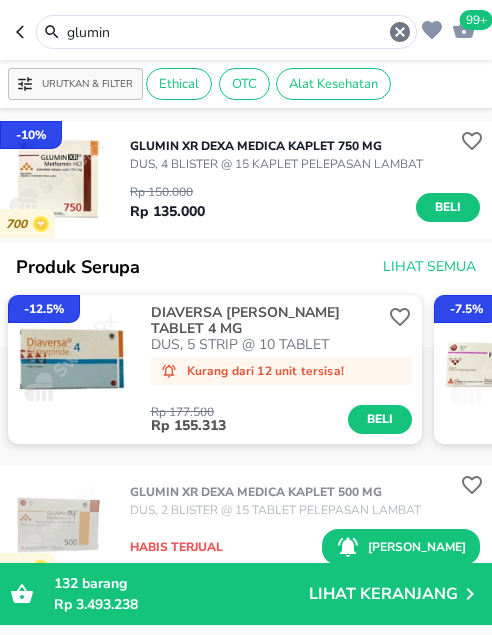 drag, startPoint x: 135, startPoint y: 35, endPoint x: -16, endPoint y: 13, distance: 152.59424 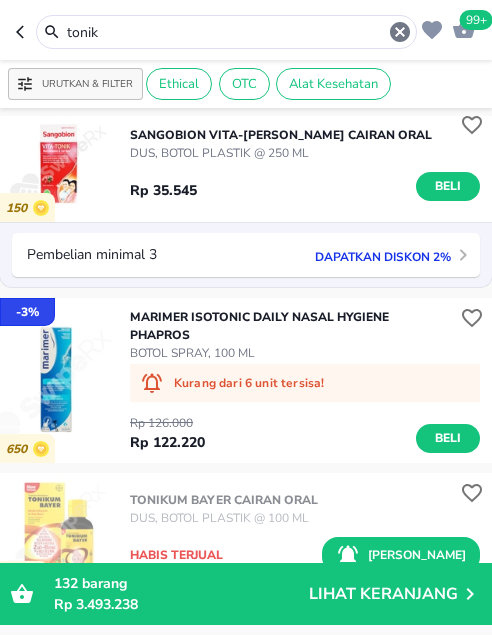 scroll, scrollTop: 1200, scrollLeft: 0, axis: vertical 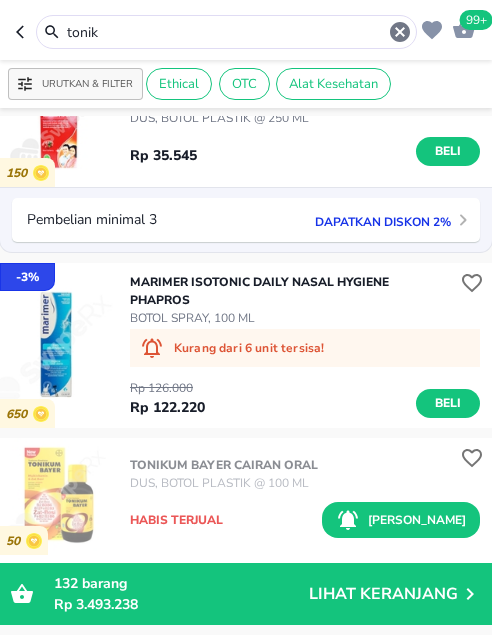 drag, startPoint x: 68, startPoint y: 29, endPoint x: 10, endPoint y: 21, distance: 58.549126 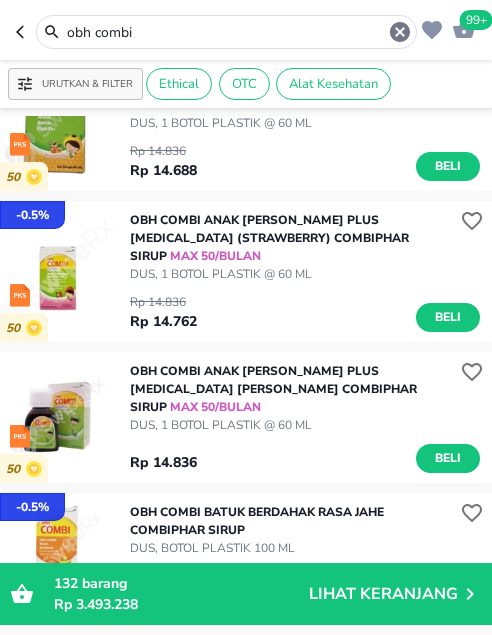 scroll, scrollTop: 121, scrollLeft: 0, axis: vertical 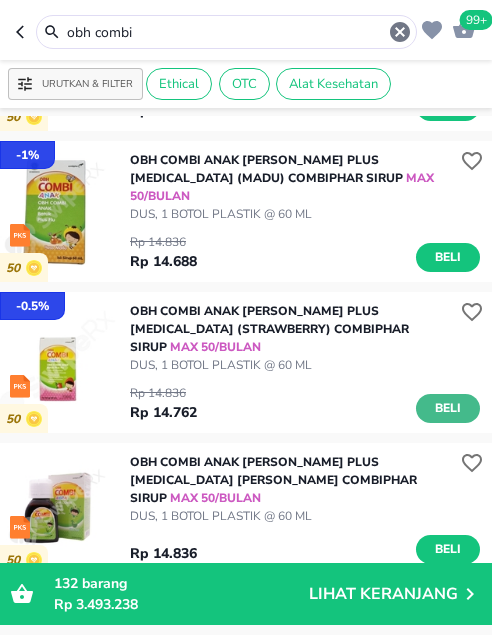 click on "Beli" at bounding box center (448, 408) 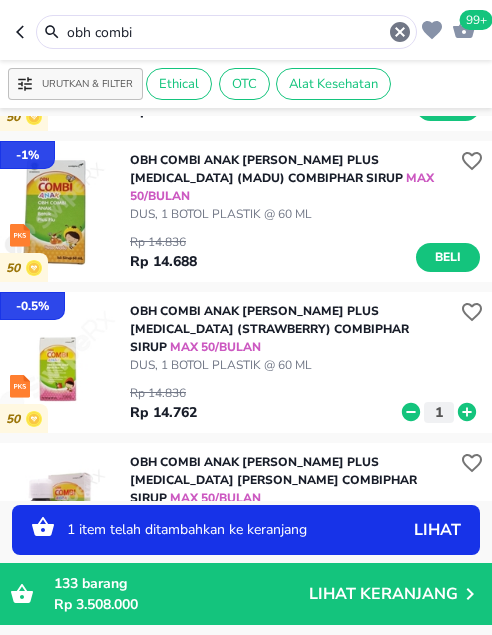 click 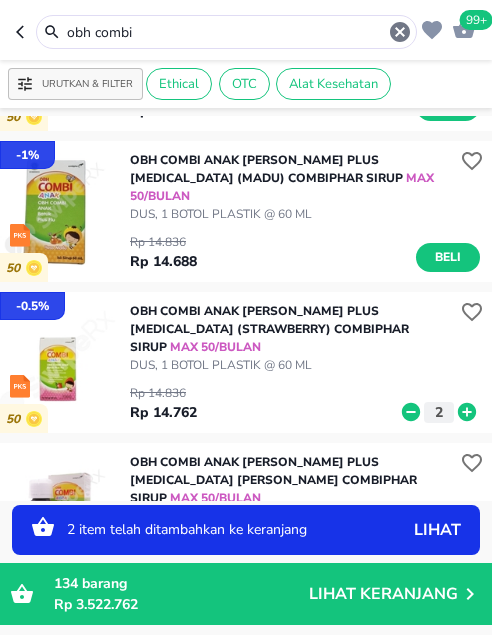 click 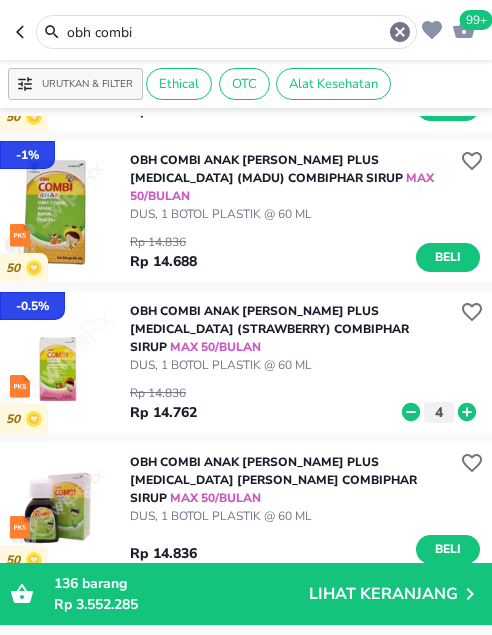 drag, startPoint x: 162, startPoint y: 33, endPoint x: -28, endPoint y: 9, distance: 191.5098 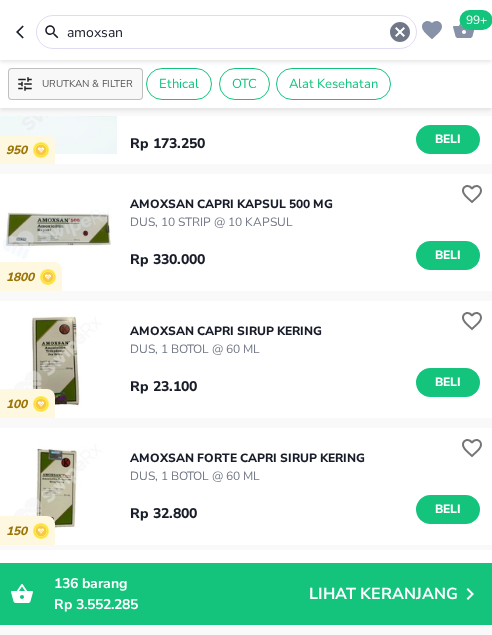 scroll, scrollTop: 321, scrollLeft: 0, axis: vertical 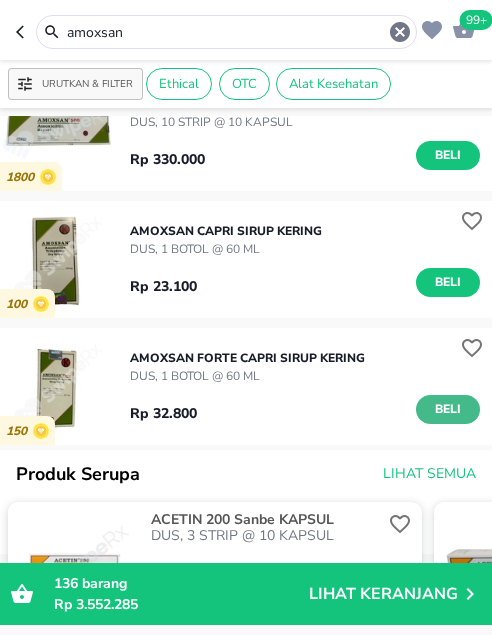 click on "Beli" at bounding box center (448, 409) 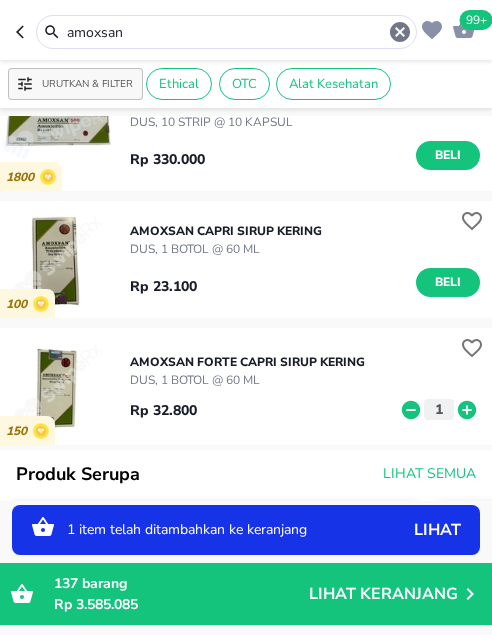 drag, startPoint x: 140, startPoint y: 35, endPoint x: 0, endPoint y: 21, distance: 140.69826 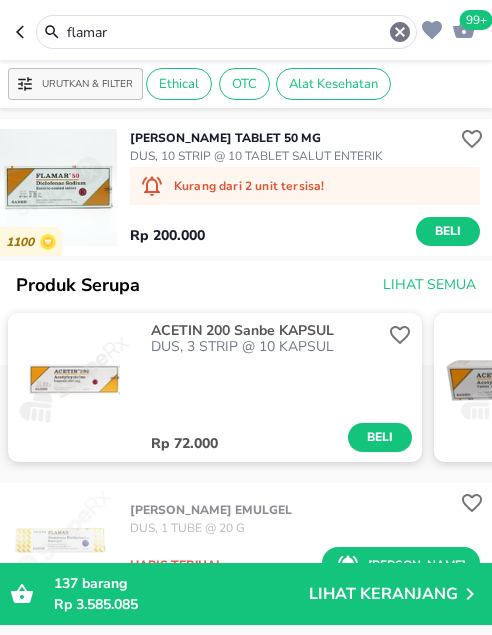 scroll, scrollTop: 0, scrollLeft: 0, axis: both 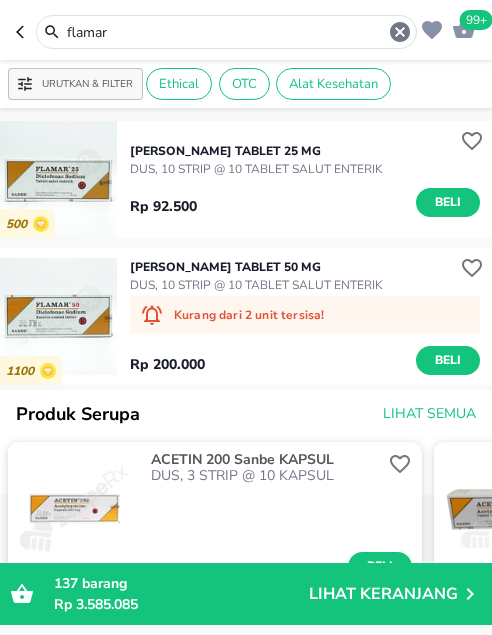 drag, startPoint x: 126, startPoint y: 33, endPoint x: 1, endPoint y: 30, distance: 125.035995 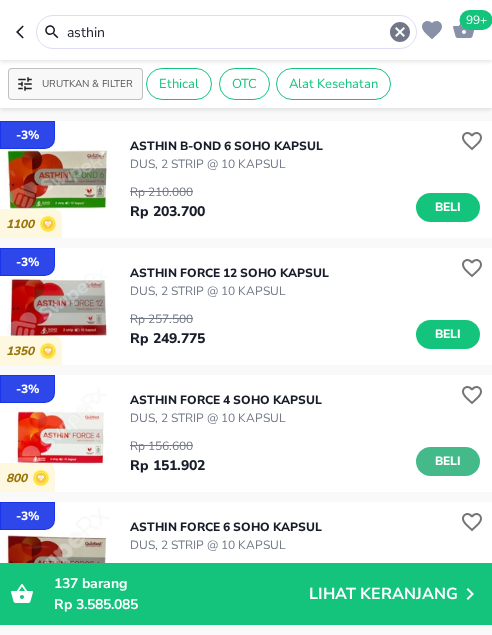 click on "Beli" at bounding box center [448, 461] 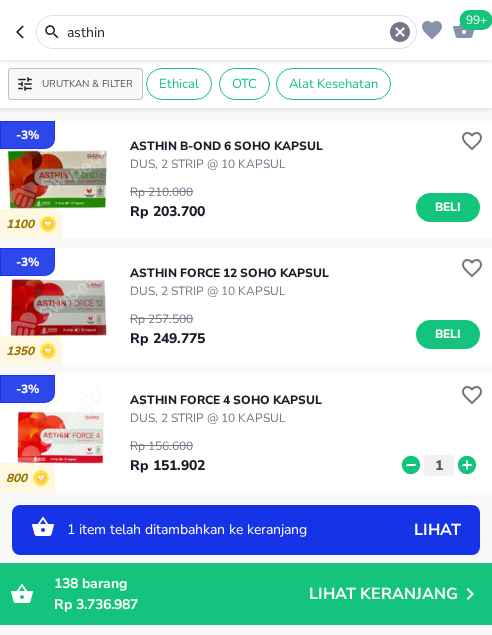 drag, startPoint x: 127, startPoint y: 29, endPoint x: 19, endPoint y: 27, distance: 108.01852 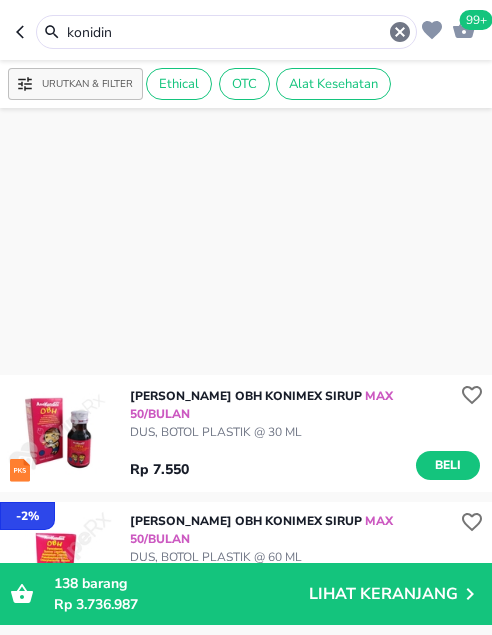 scroll, scrollTop: 500, scrollLeft: 0, axis: vertical 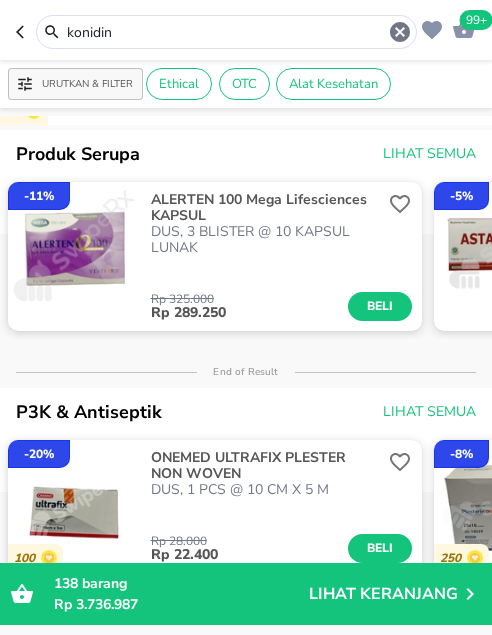drag, startPoint x: 142, startPoint y: 33, endPoint x: 20, endPoint y: 23, distance: 122.40915 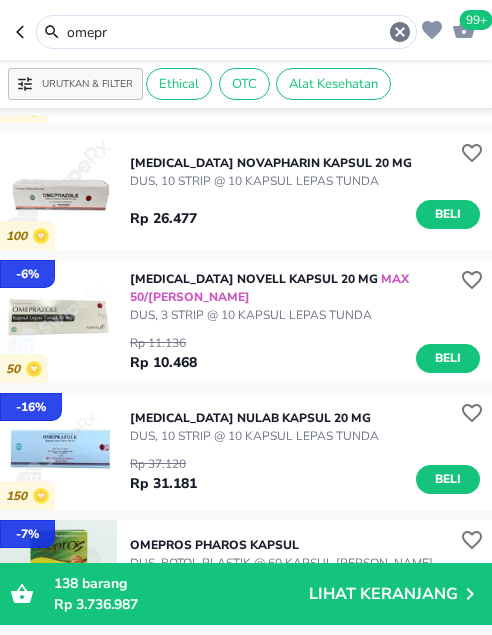 scroll, scrollTop: 0, scrollLeft: 0, axis: both 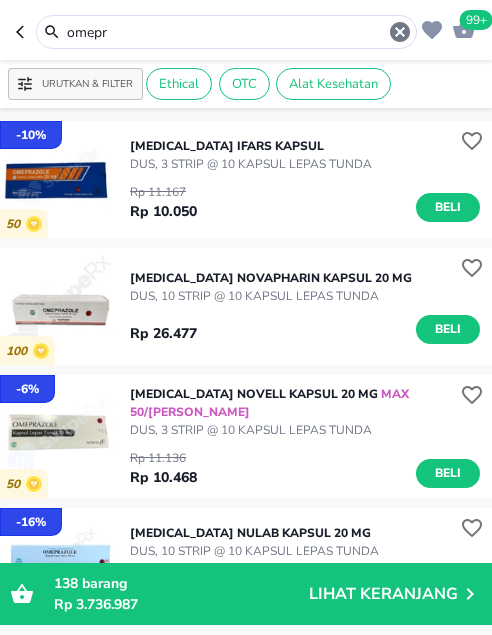 drag, startPoint x: 113, startPoint y: 35, endPoint x: -4, endPoint y: 19, distance: 118.08895 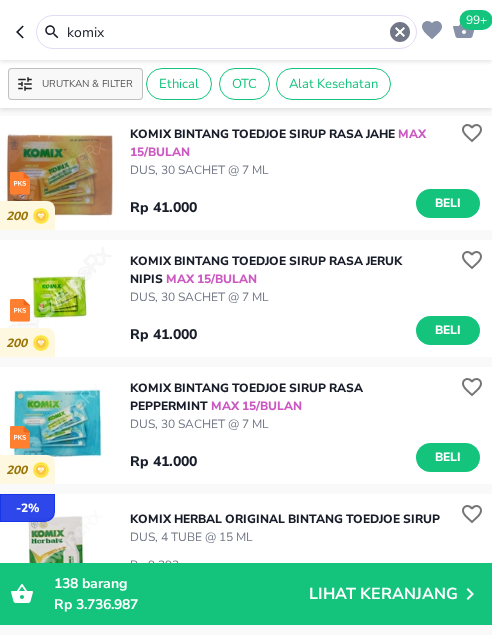 scroll, scrollTop: 0, scrollLeft: 0, axis: both 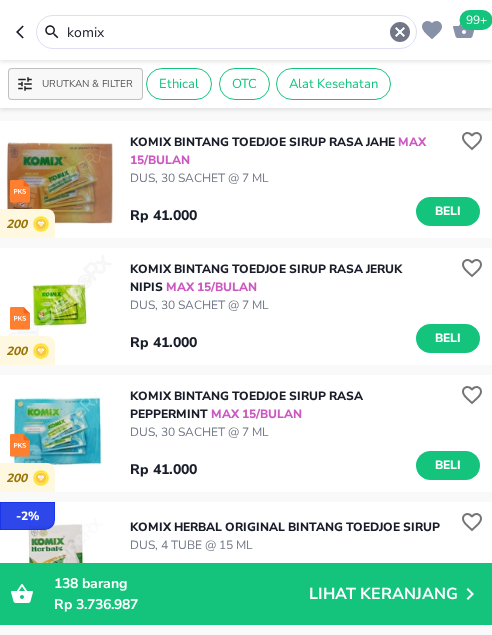 drag, startPoint x: 128, startPoint y: 27, endPoint x: -10, endPoint y: 14, distance: 138.61096 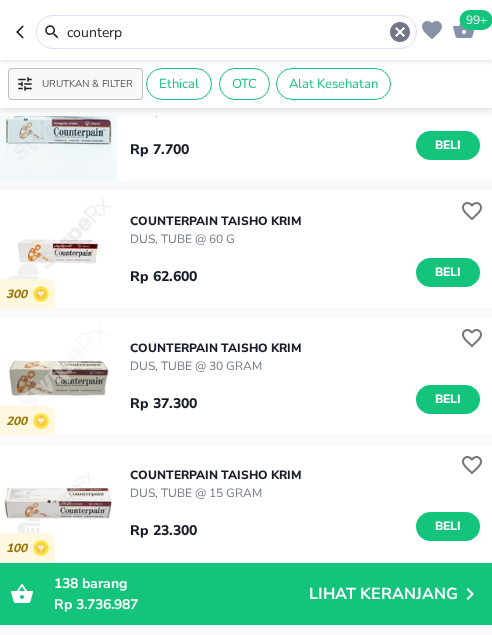 scroll, scrollTop: 600, scrollLeft: 0, axis: vertical 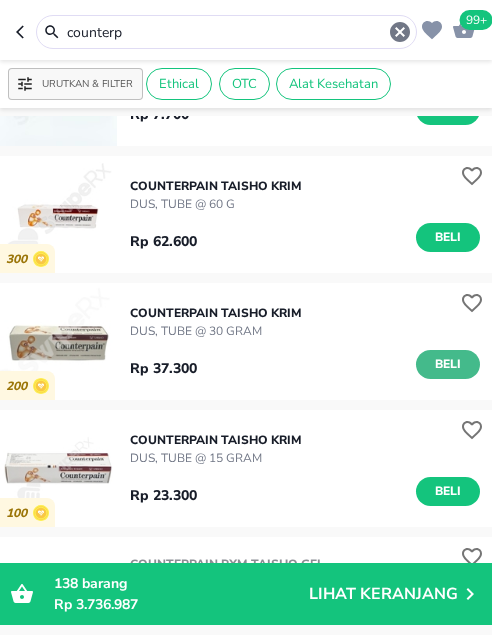 click on "Beli" at bounding box center (448, 364) 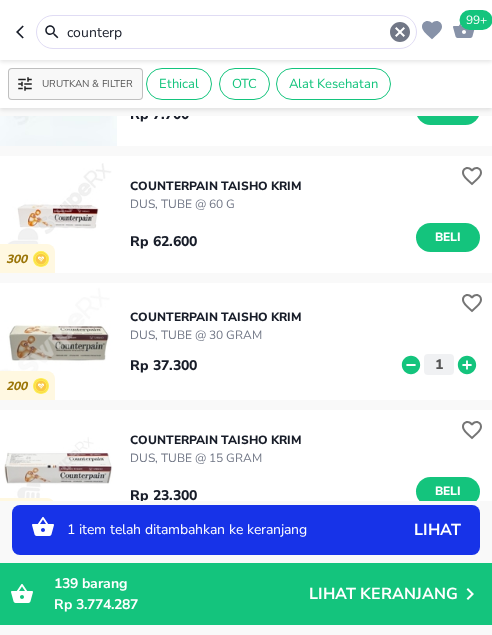 click 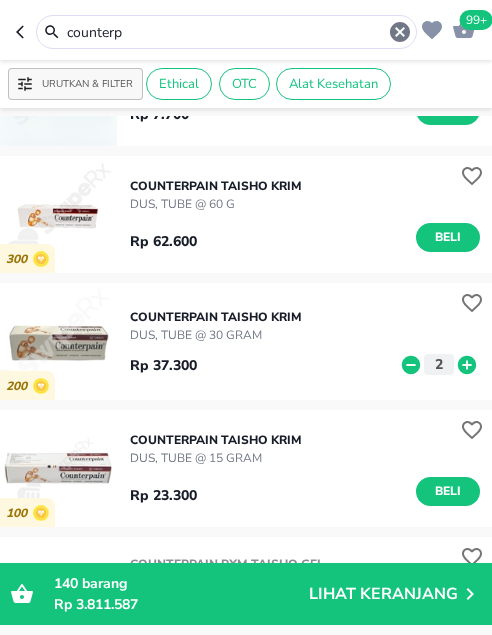 drag, startPoint x: 128, startPoint y: 29, endPoint x: 22, endPoint y: 26, distance: 106.04244 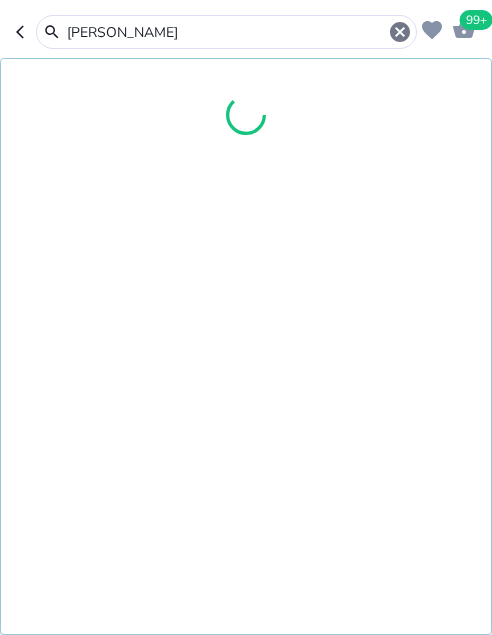 type on "[PERSON_NAME]" 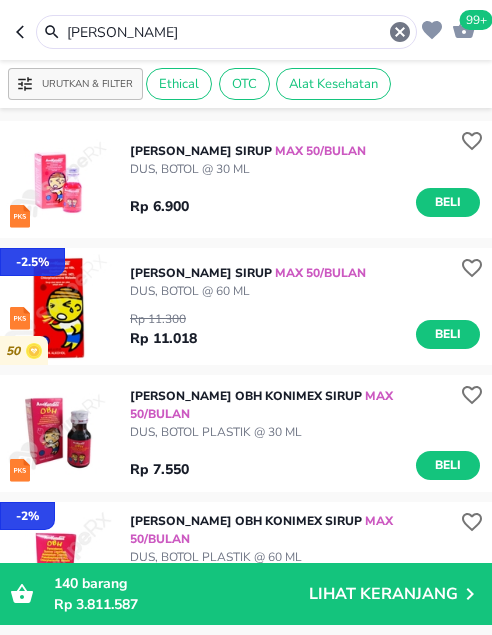 scroll, scrollTop: 100, scrollLeft: 0, axis: vertical 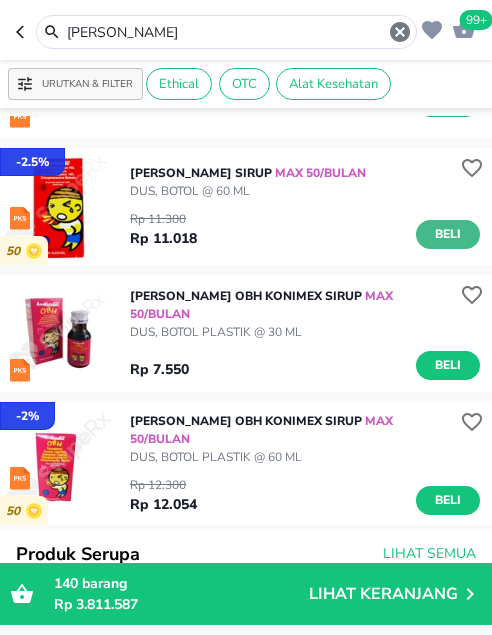 click on "Beli" at bounding box center [448, 234] 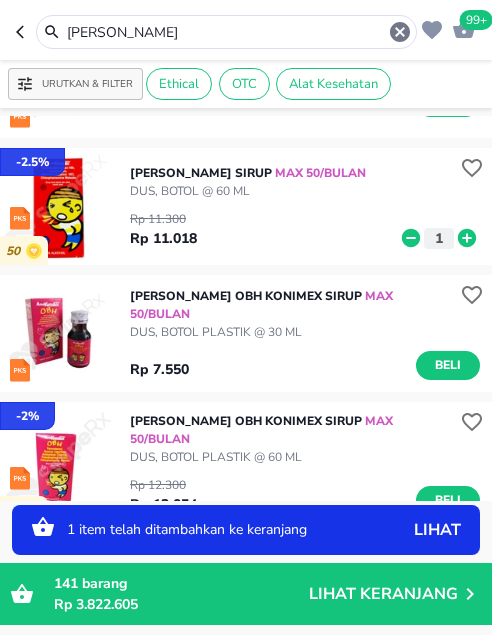 click 